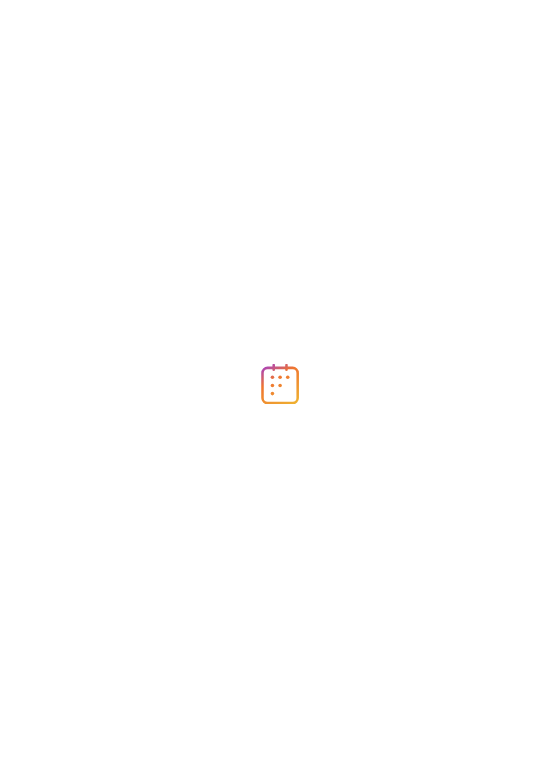 scroll, scrollTop: 0, scrollLeft: 0, axis: both 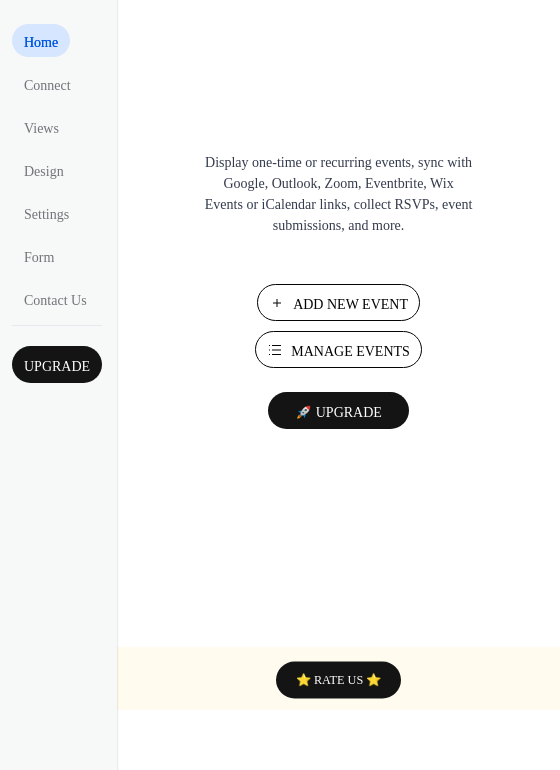 click on "Manage Events" at bounding box center [350, 351] 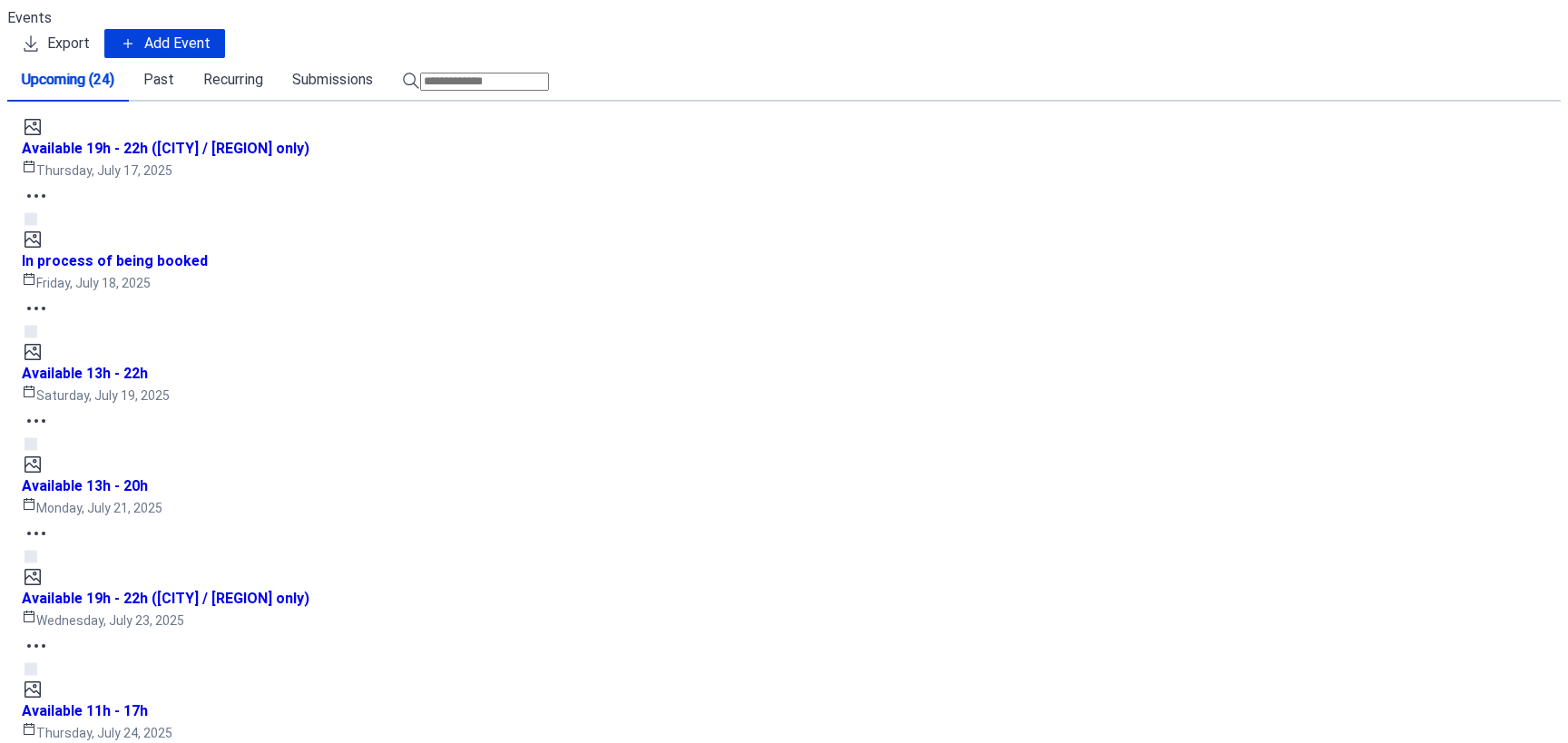 scroll, scrollTop: 0, scrollLeft: 0, axis: both 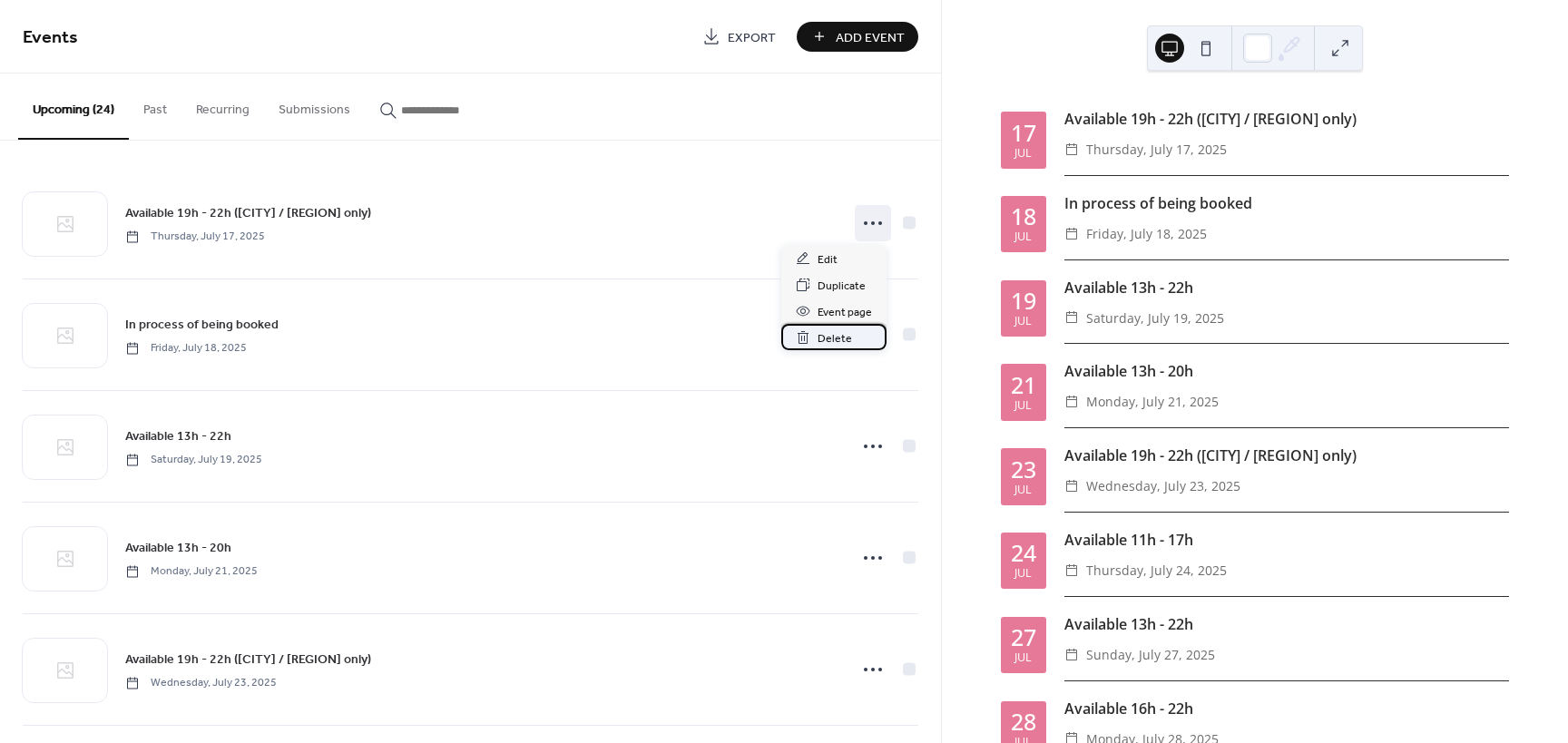 click on "Delete" at bounding box center (835, 338) 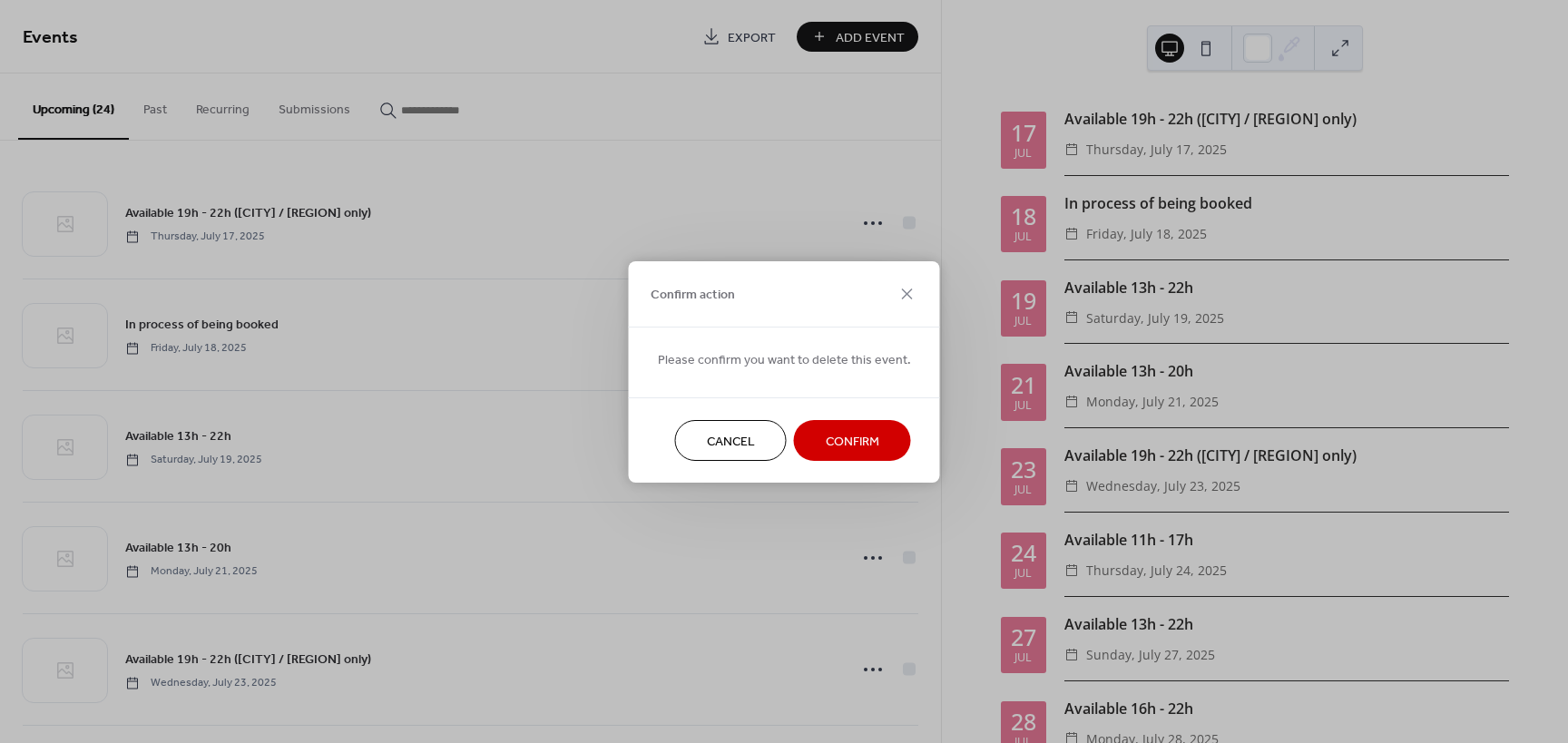 click on "Confirm" at bounding box center (852, 441) 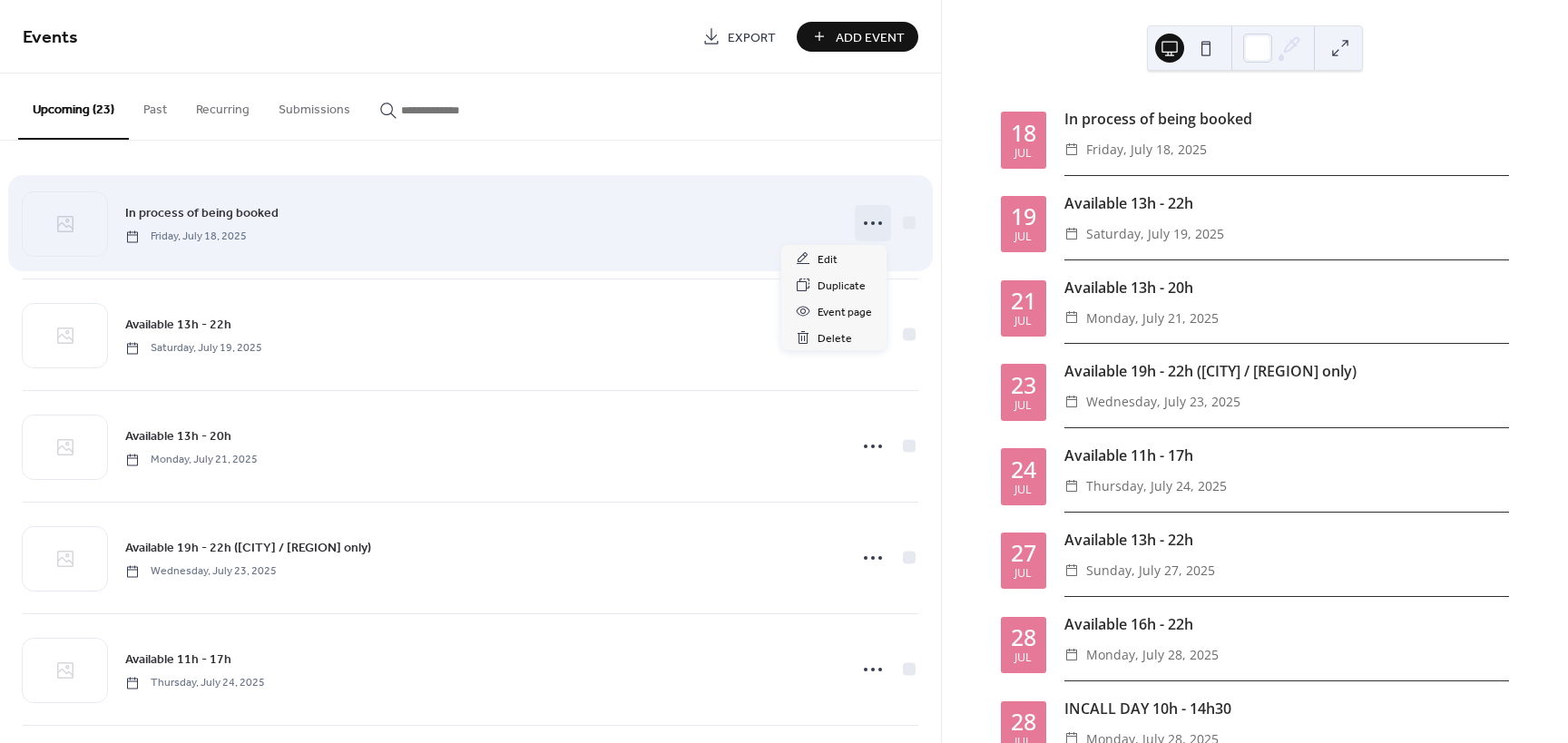 click 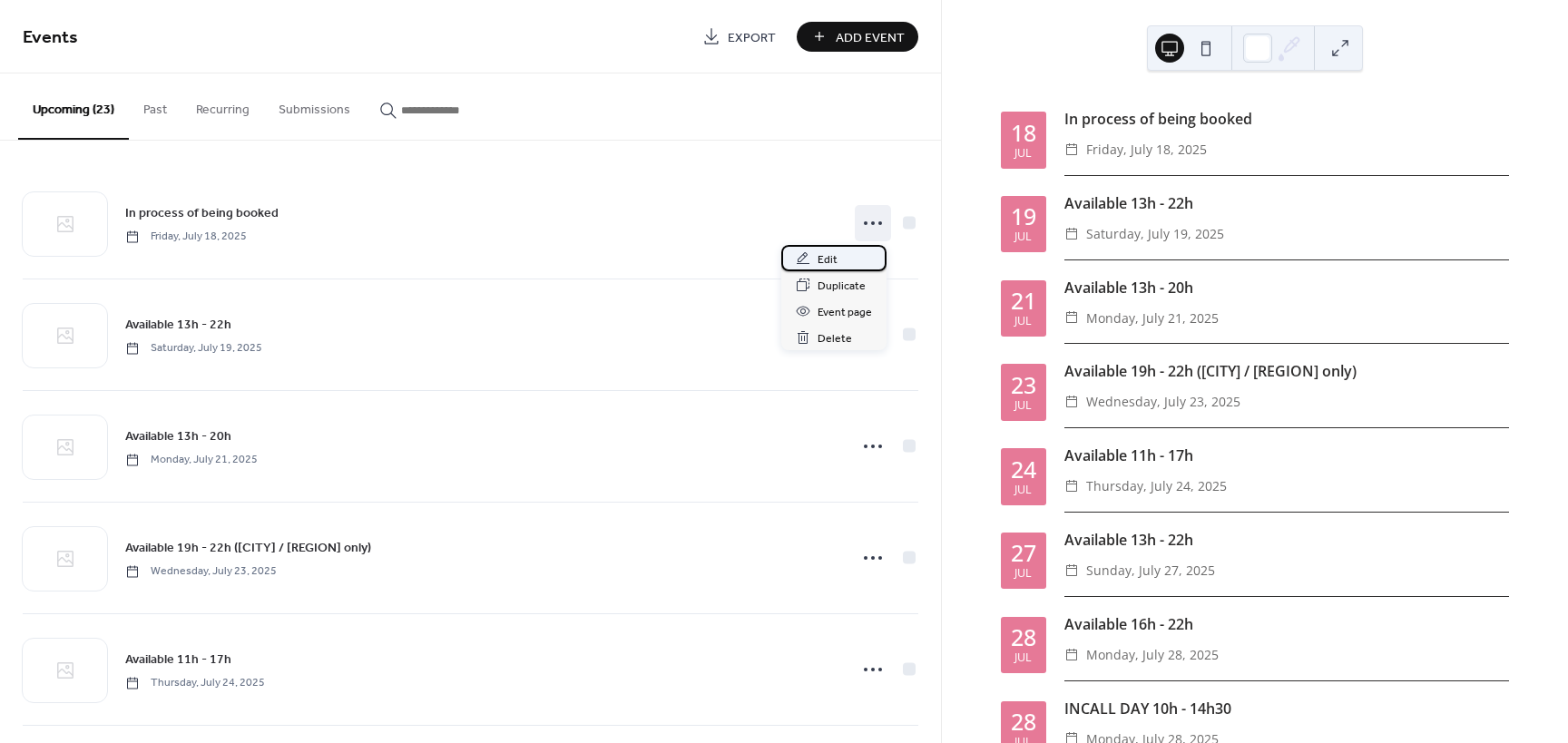 click on "Edit" at bounding box center [834, 258] 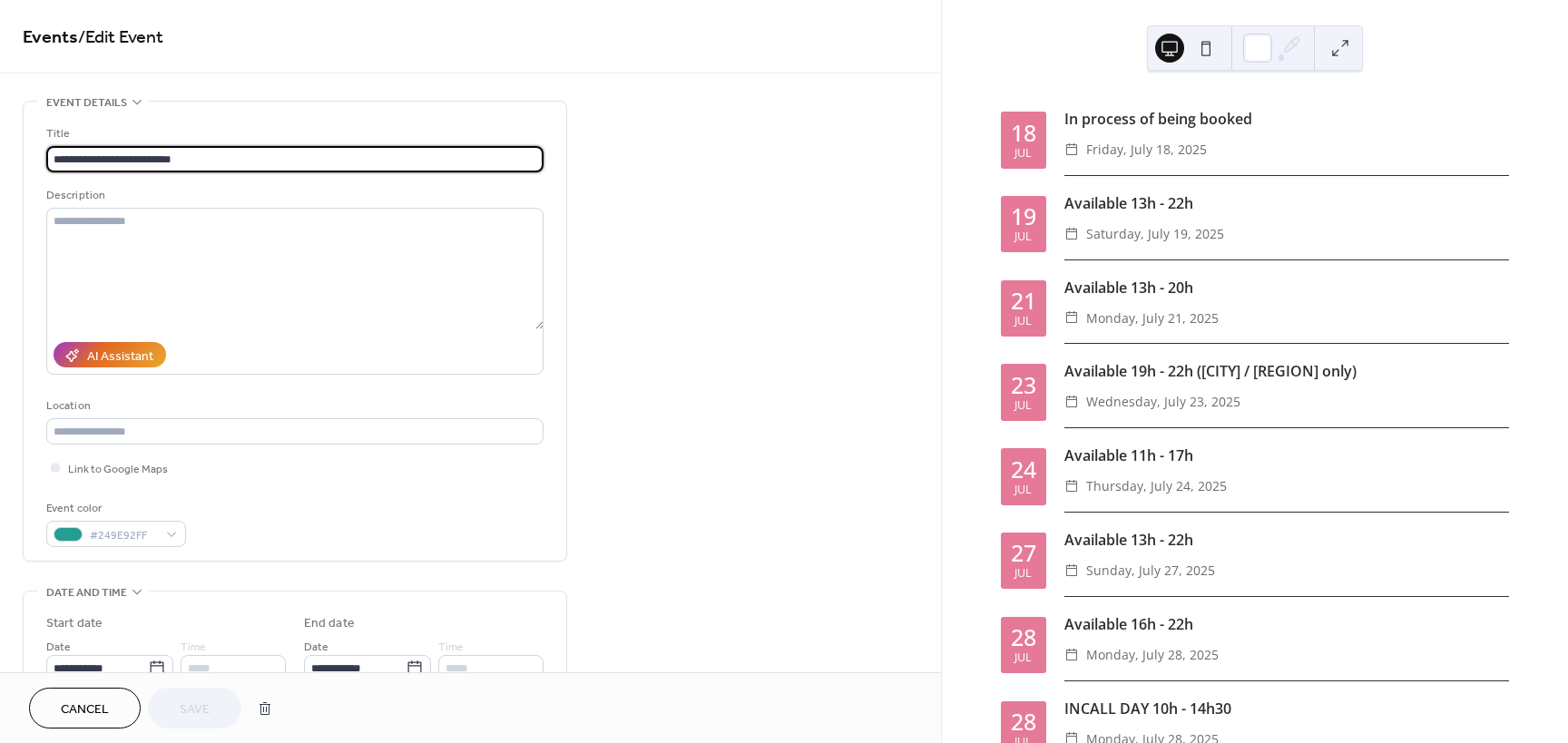 drag, startPoint x: 196, startPoint y: 161, endPoint x: -82, endPoint y: 126, distance: 280.19458 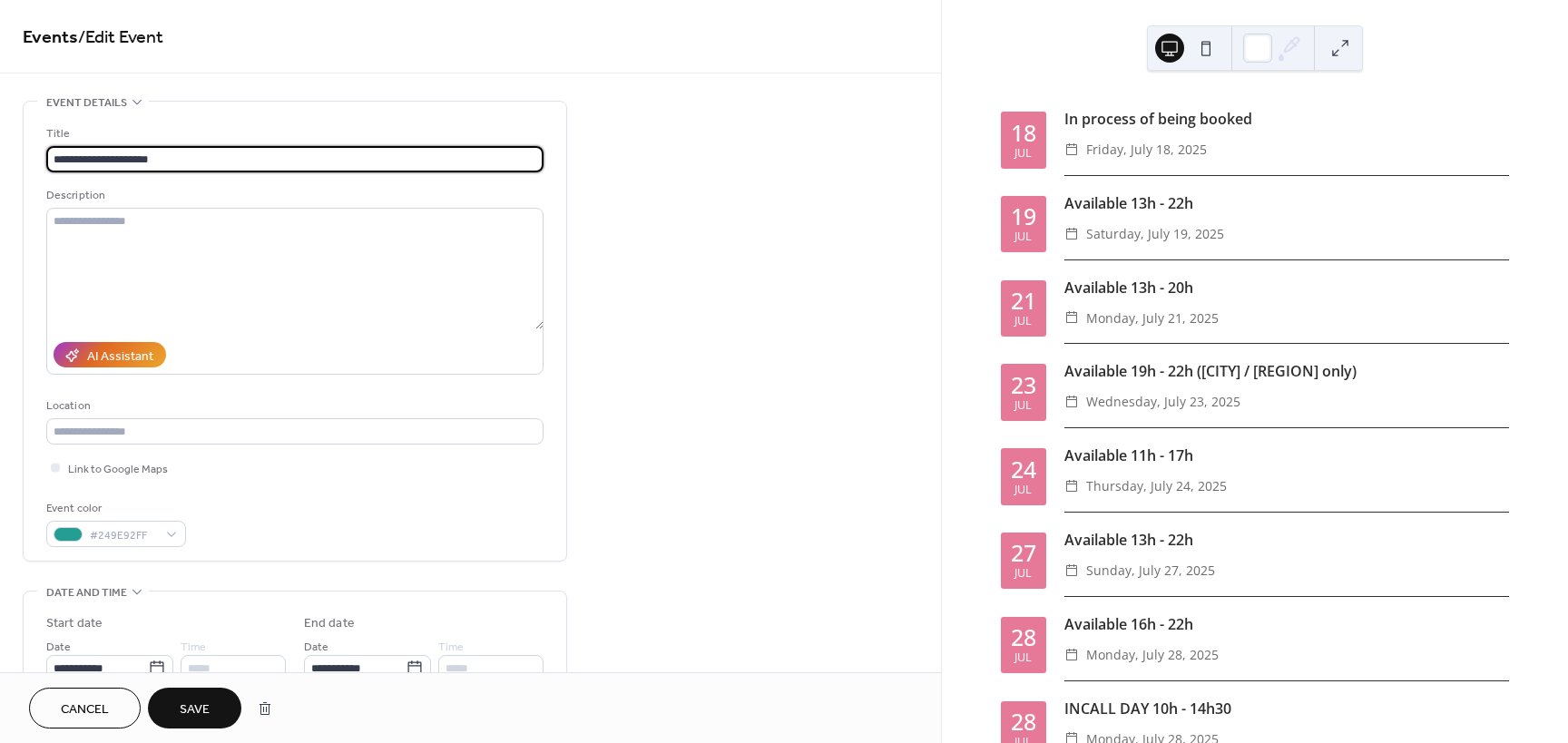 click on "**********" at bounding box center [295, 159] 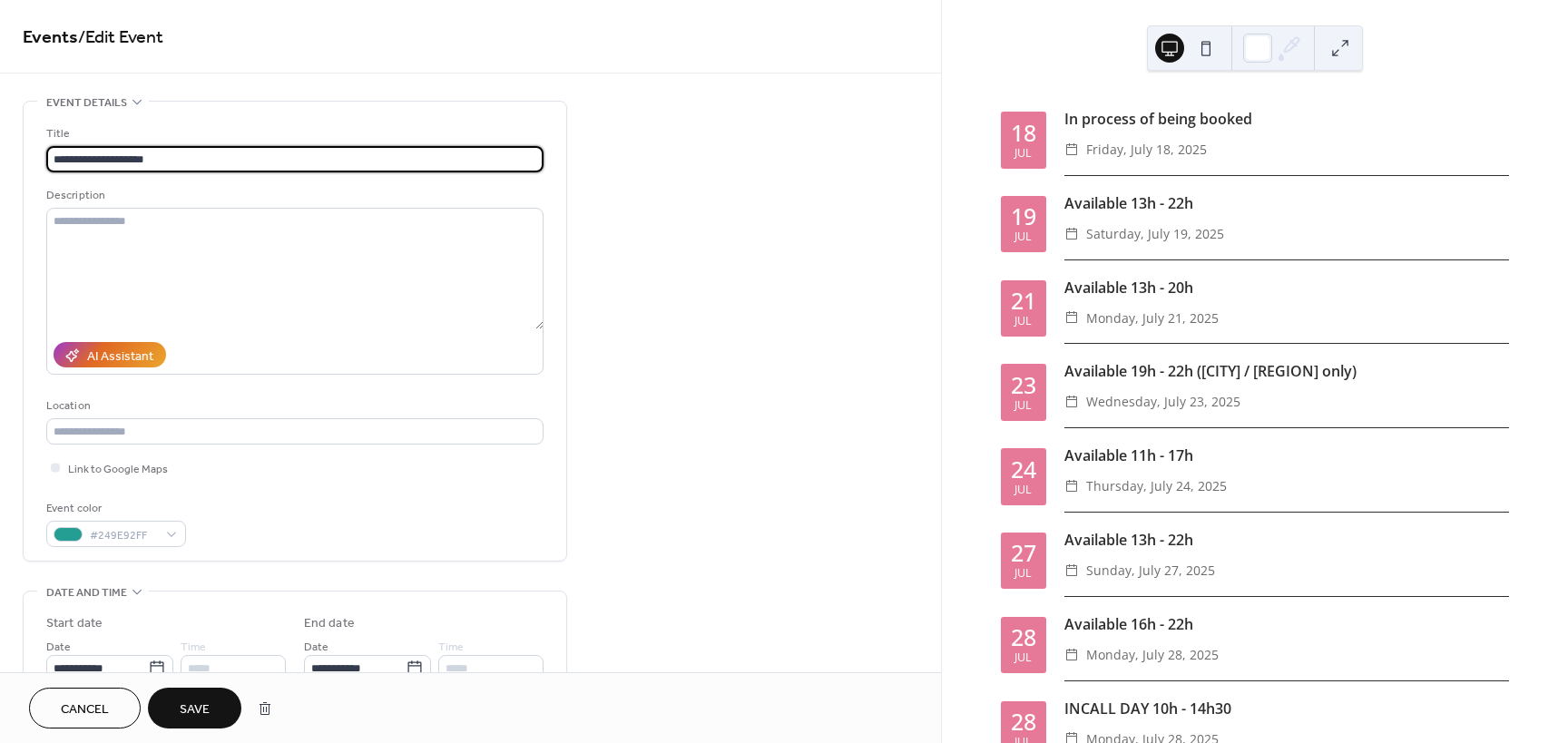 type on "**********" 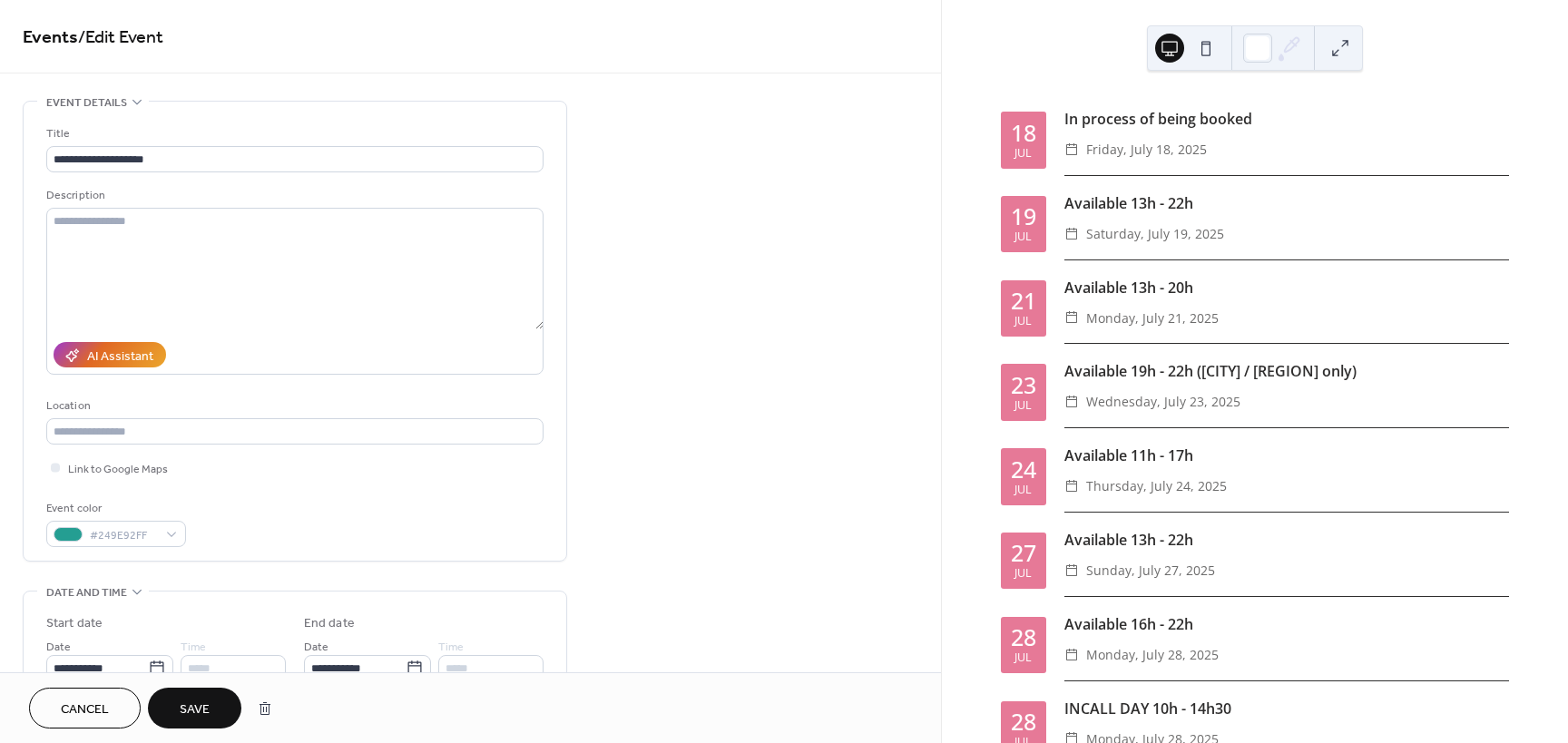 click on "Save" at bounding box center (194, 709) 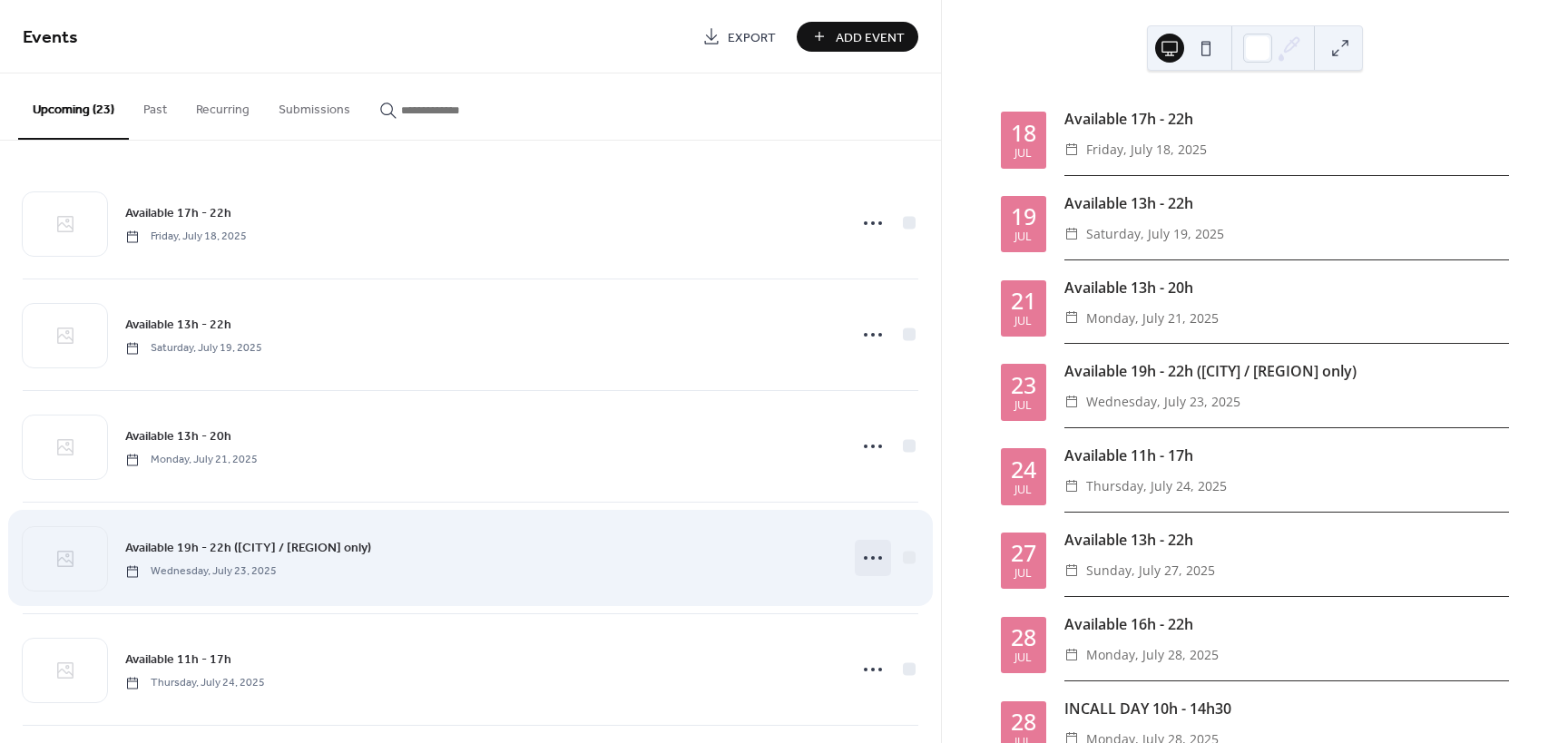 click 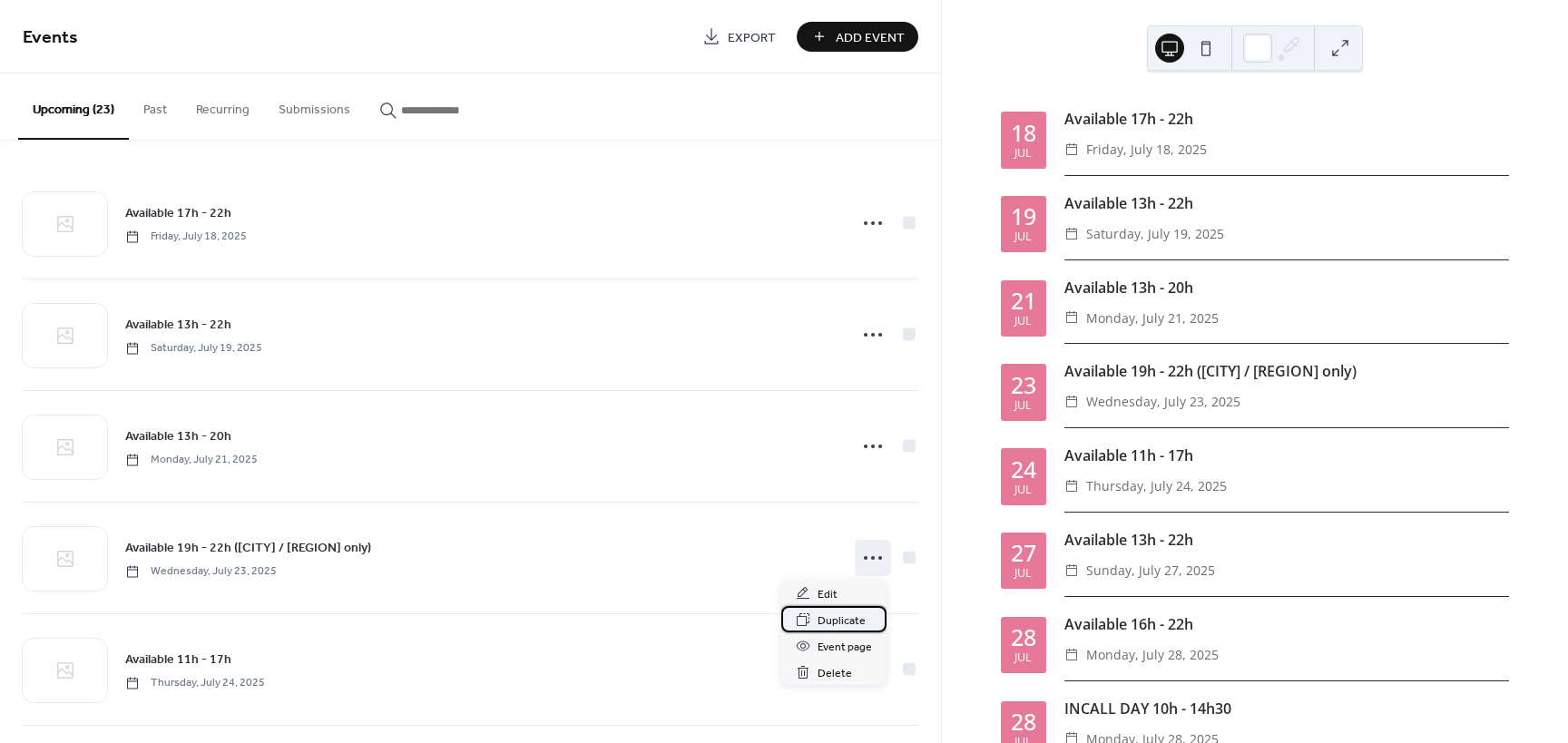 click on "Duplicate" at bounding box center [841, 621] 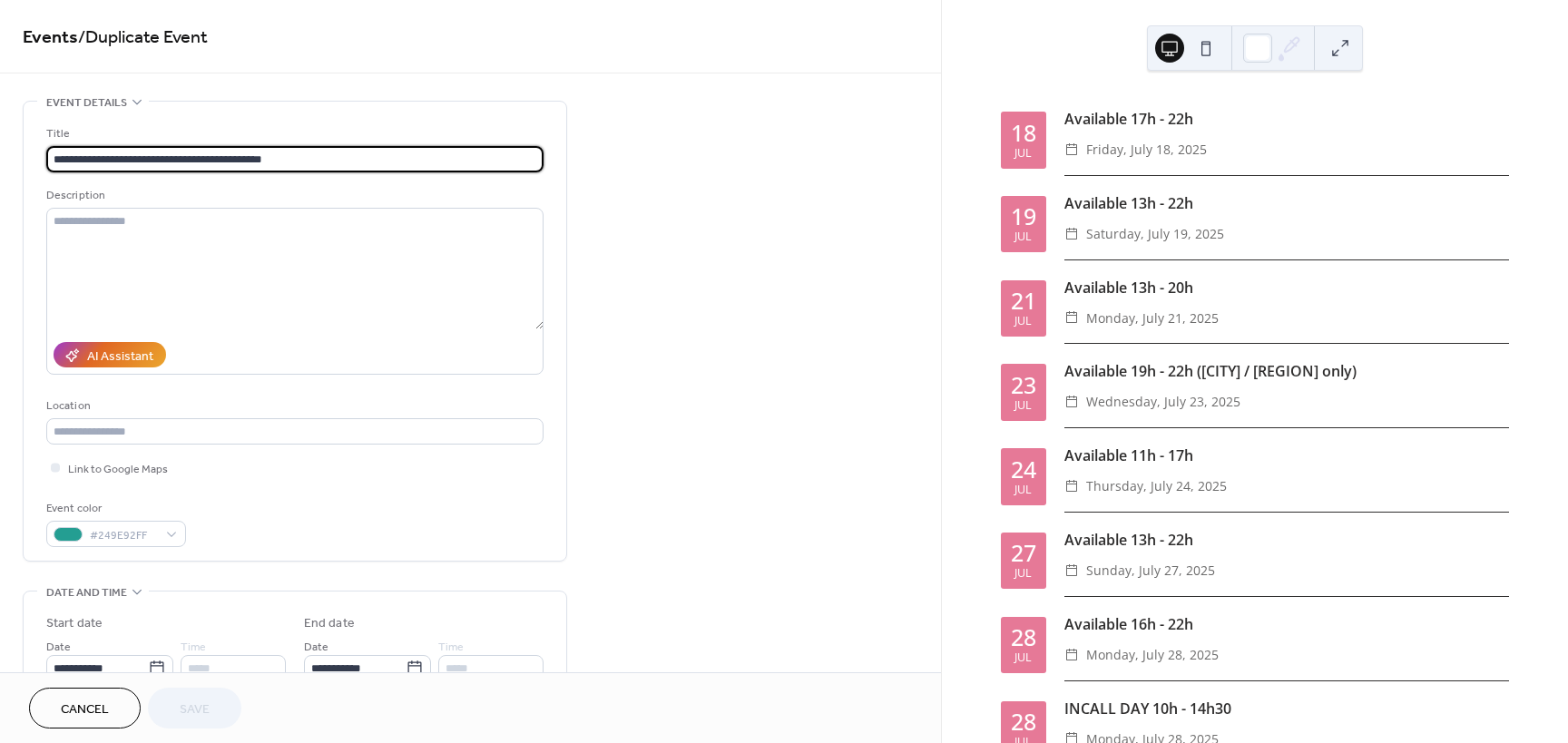click on "Cancel Save" at bounding box center (470, 708) 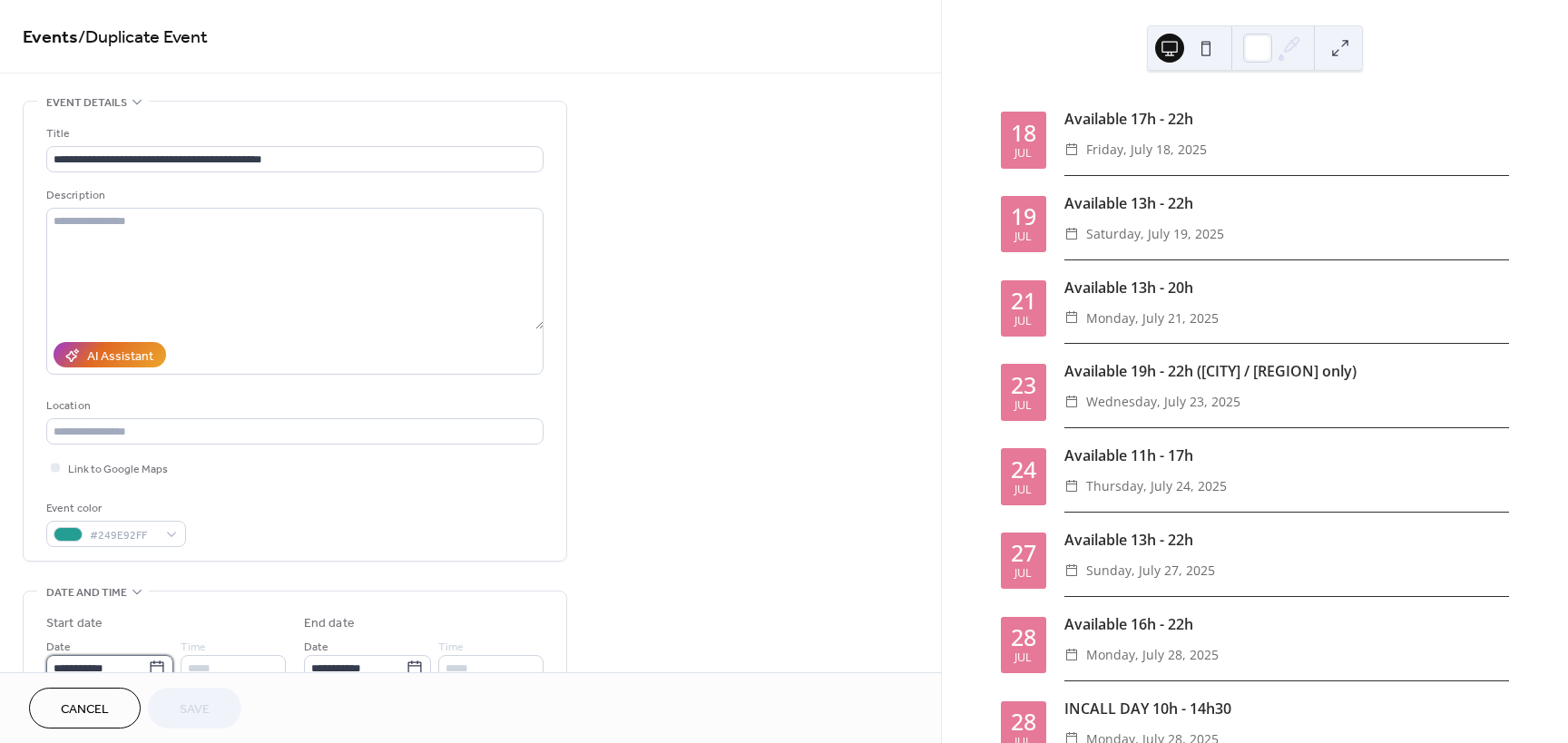 click on "**********" at bounding box center (97, 668) 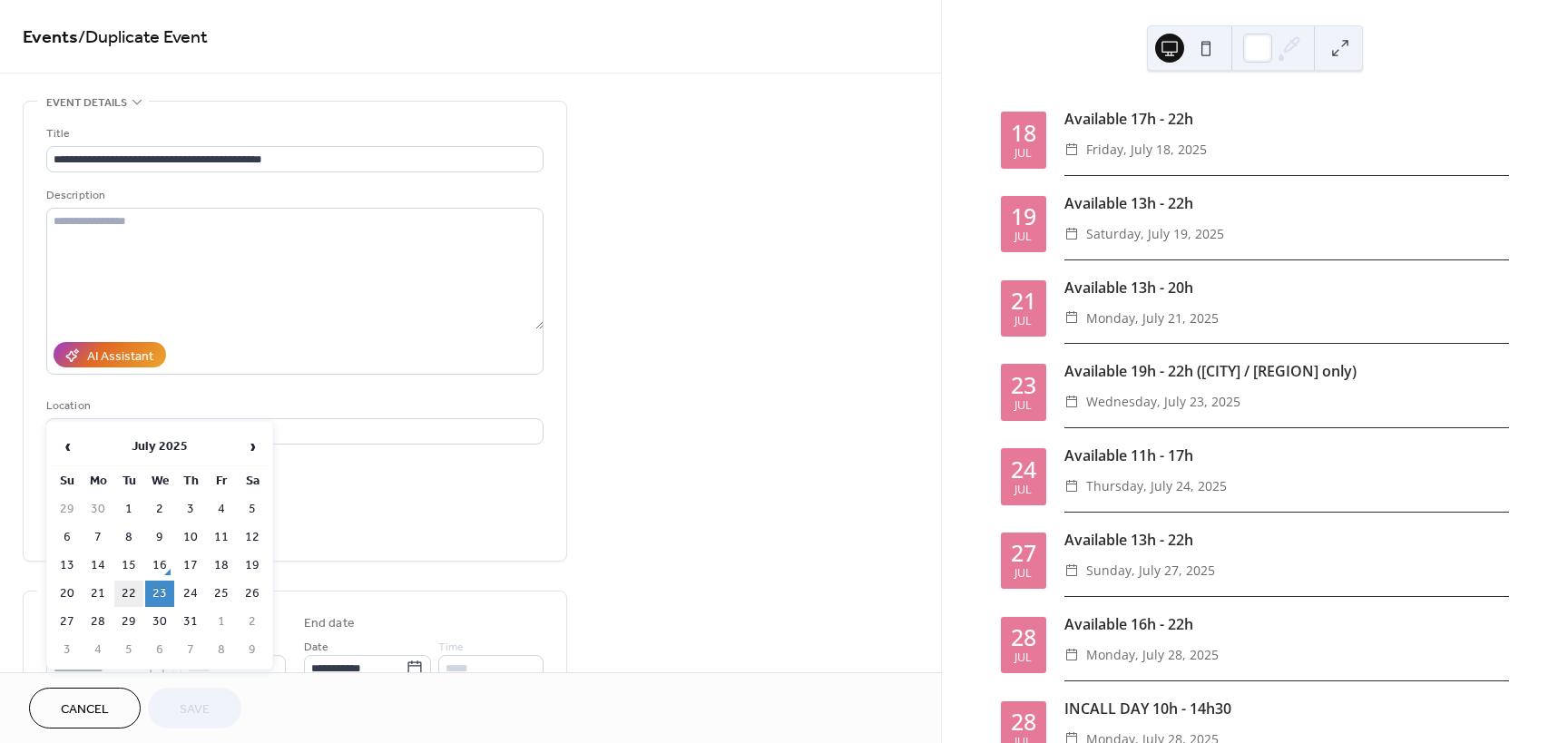 click on "22" at bounding box center (129, 593) 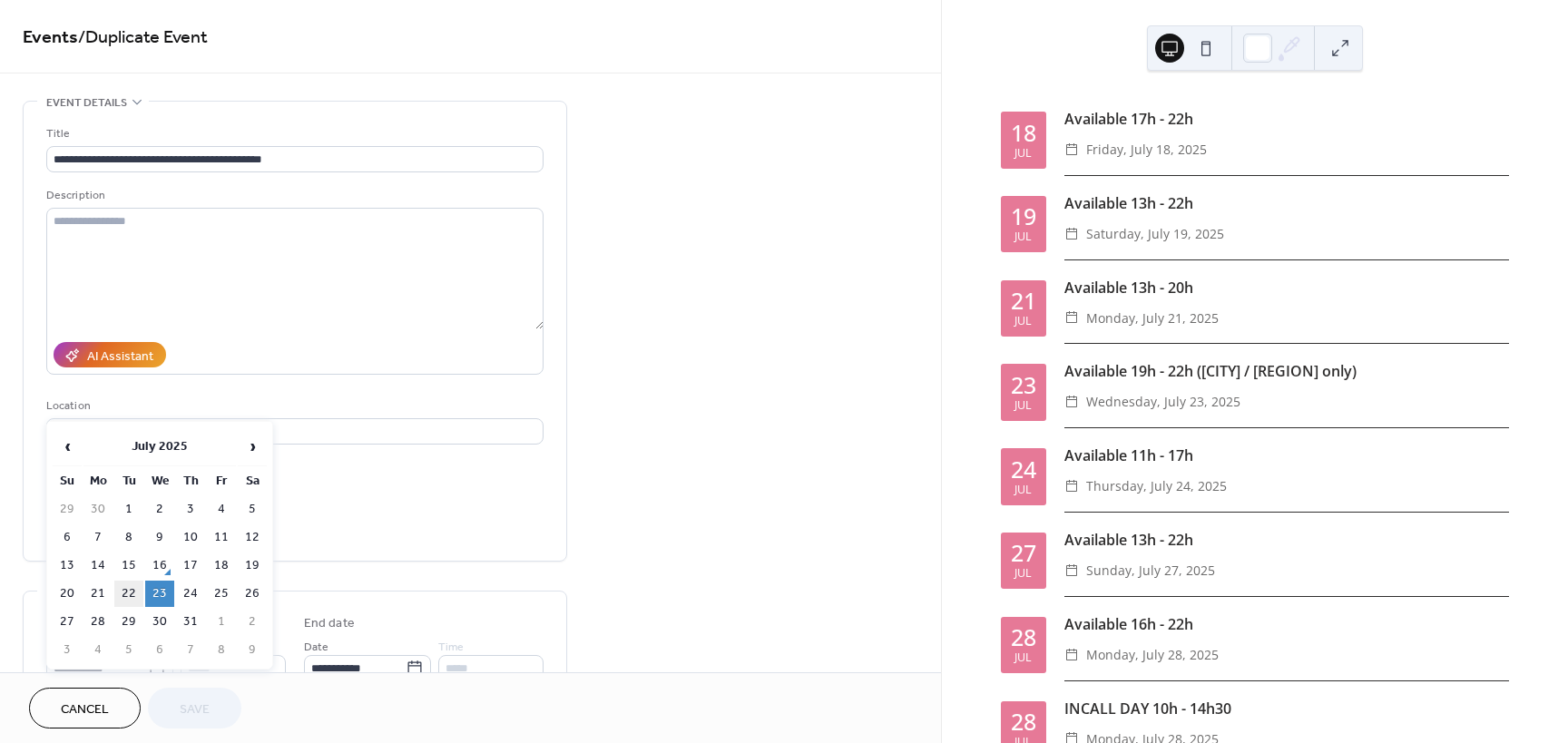 type on "**********" 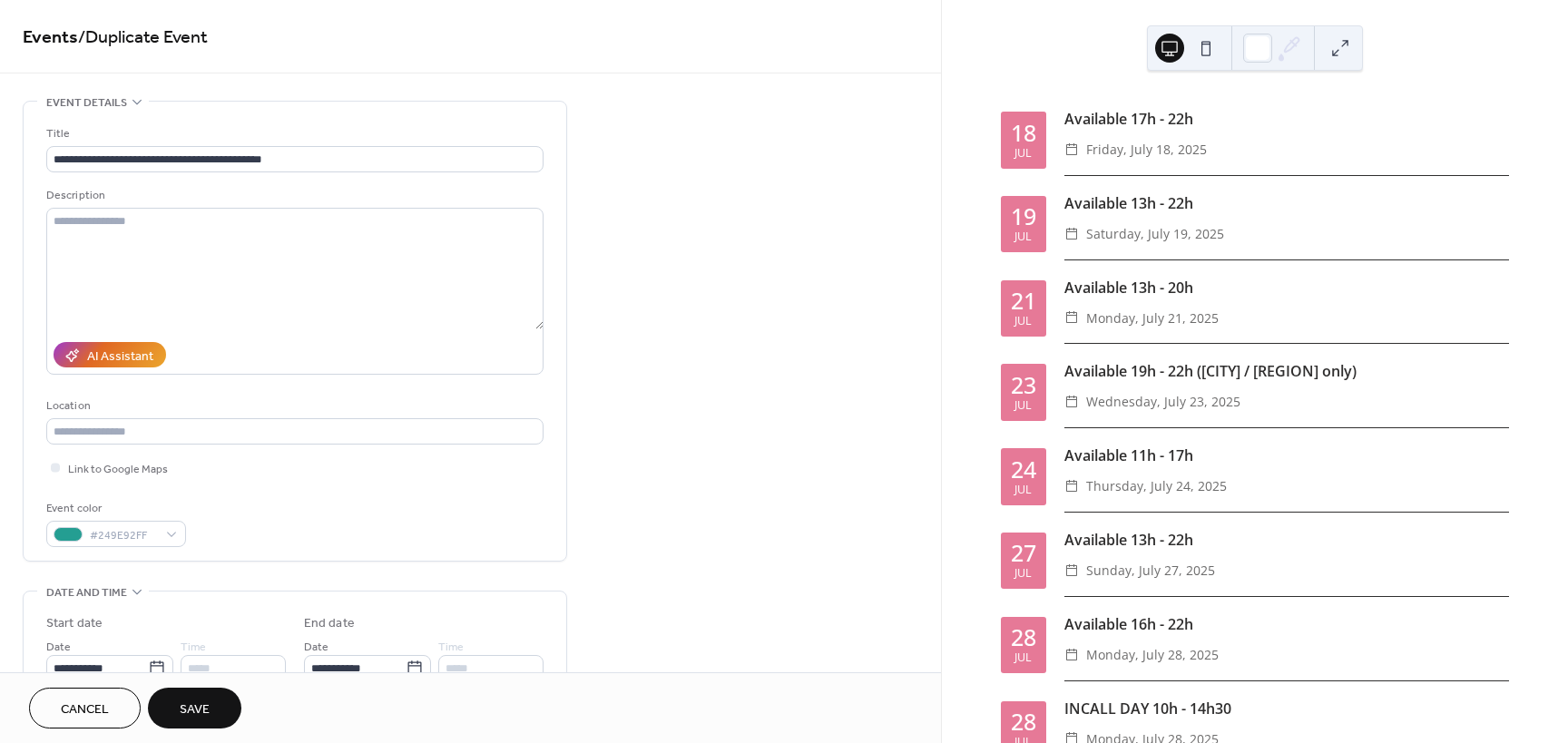 click on "Save" at bounding box center (194, 709) 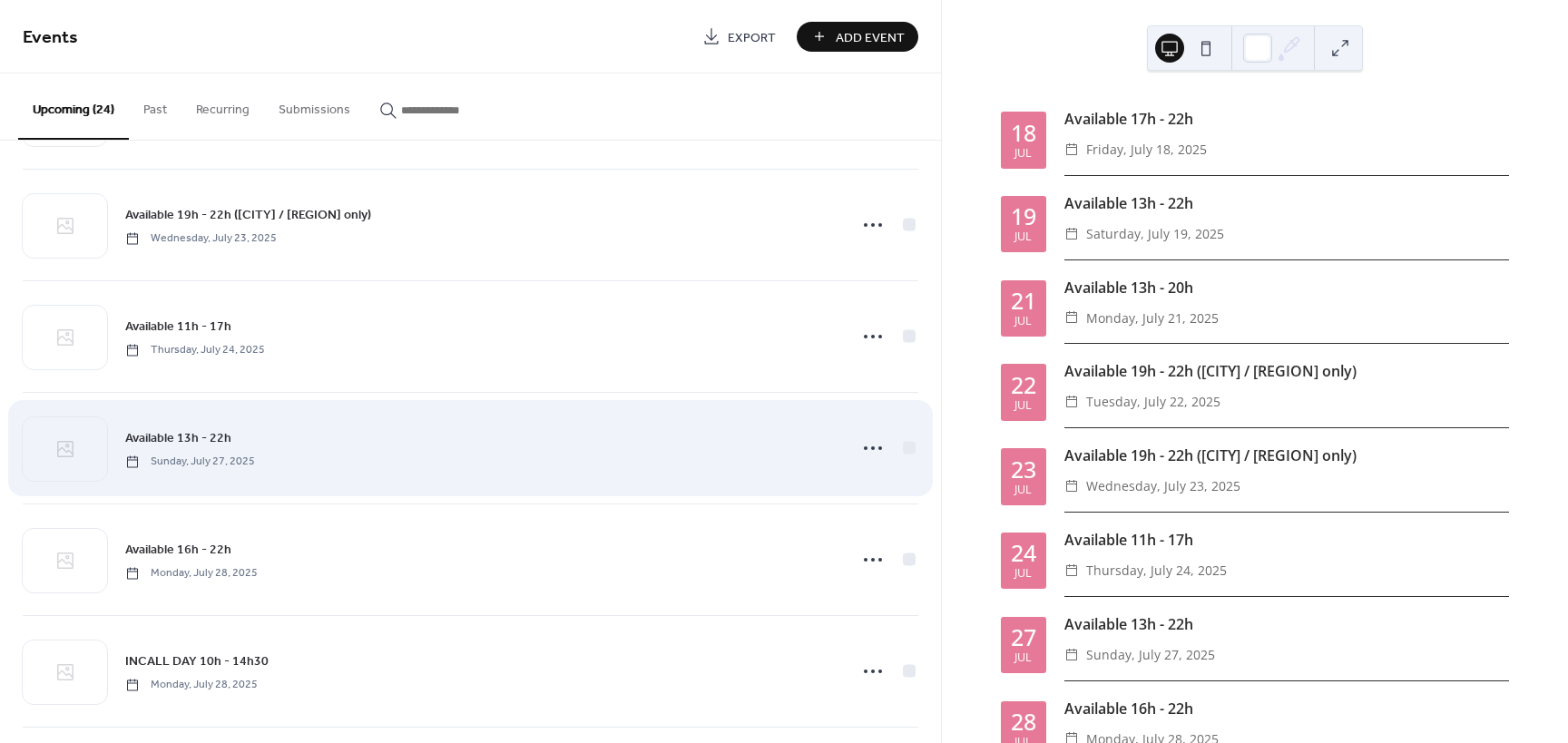 scroll, scrollTop: 484, scrollLeft: 0, axis: vertical 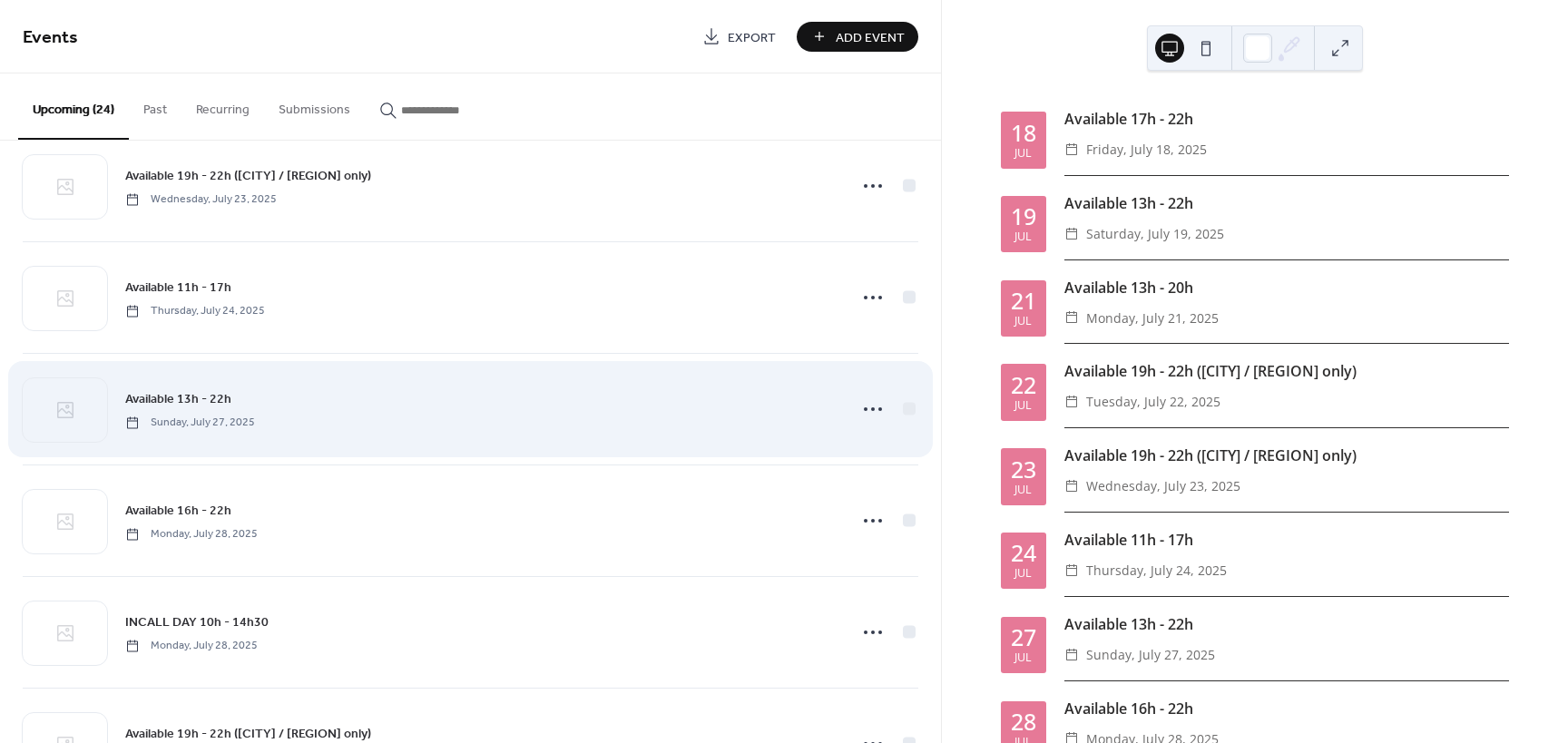 click on "Available 13h - 22h" at bounding box center [178, 399] 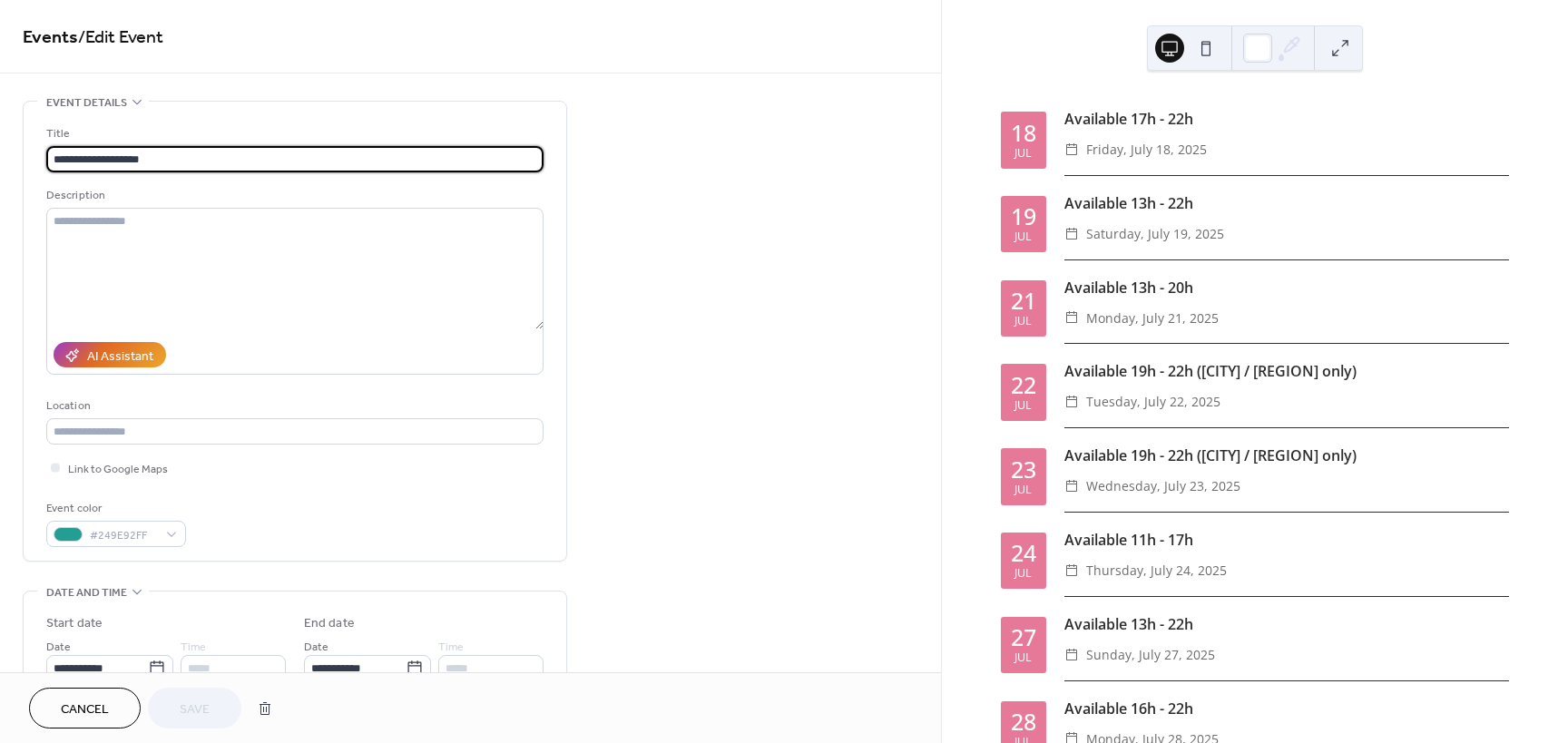 drag, startPoint x: 135, startPoint y: 152, endPoint x: 126, endPoint y: 152, distance: 9 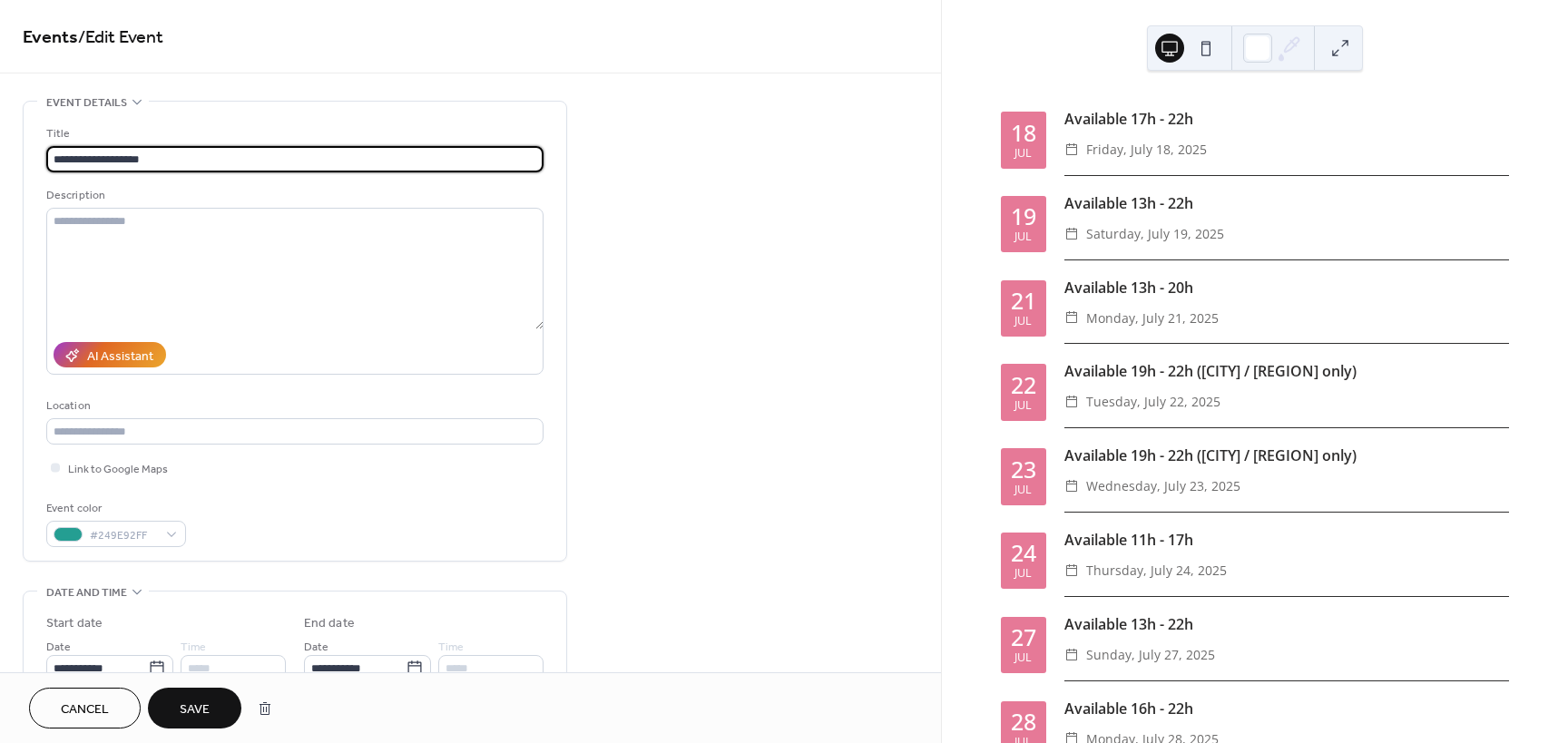type on "**********" 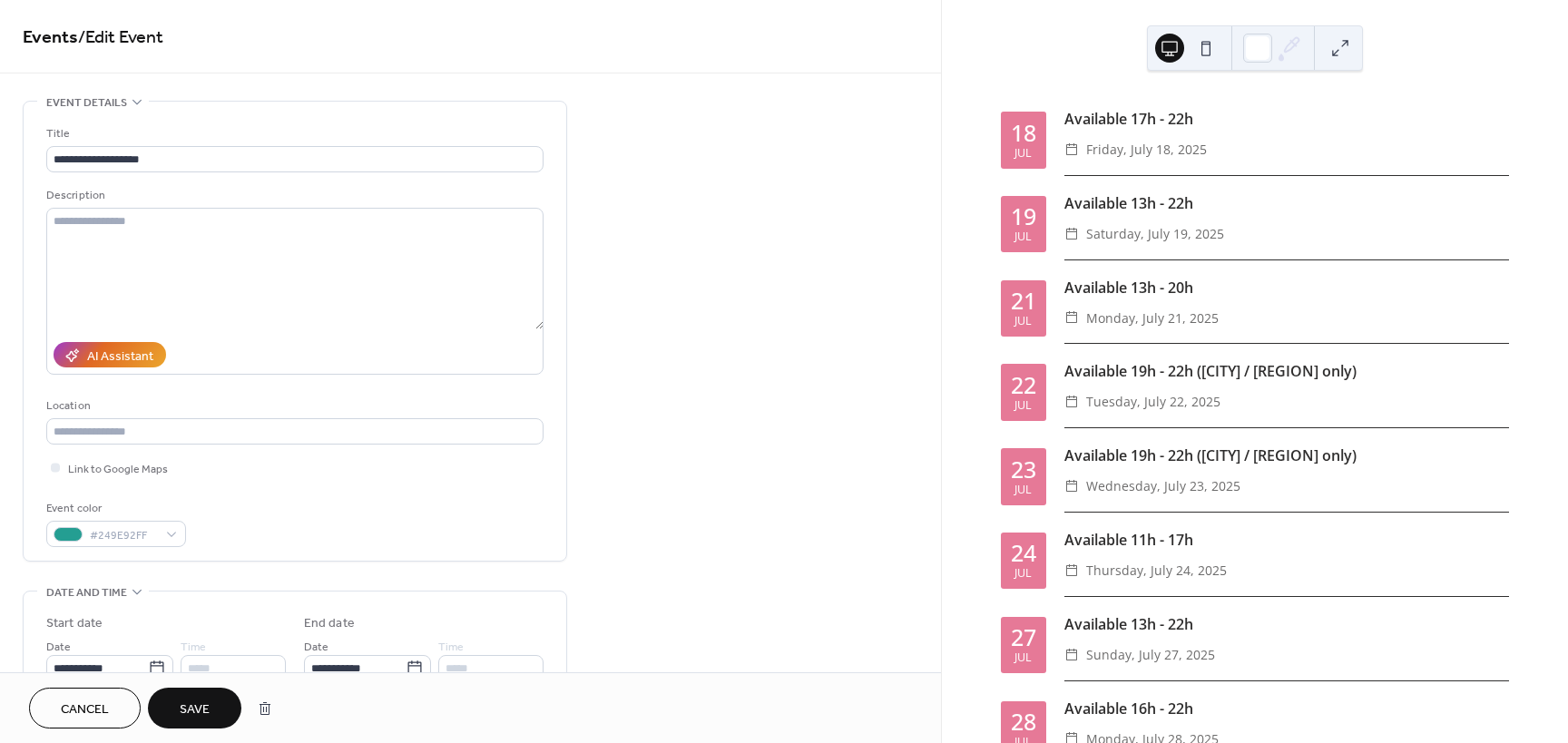 click on "Save" at bounding box center (194, 708) 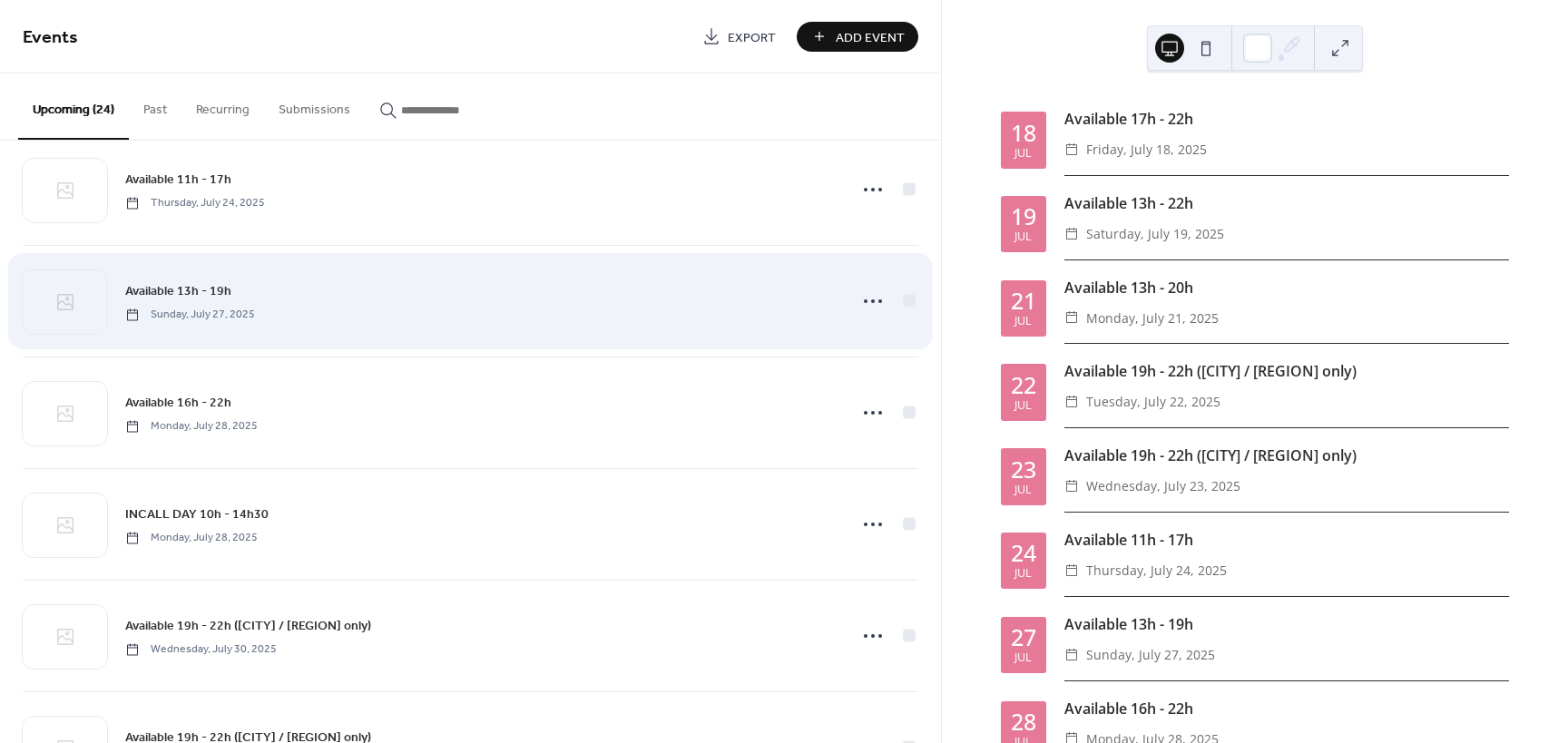 scroll, scrollTop: 605, scrollLeft: 0, axis: vertical 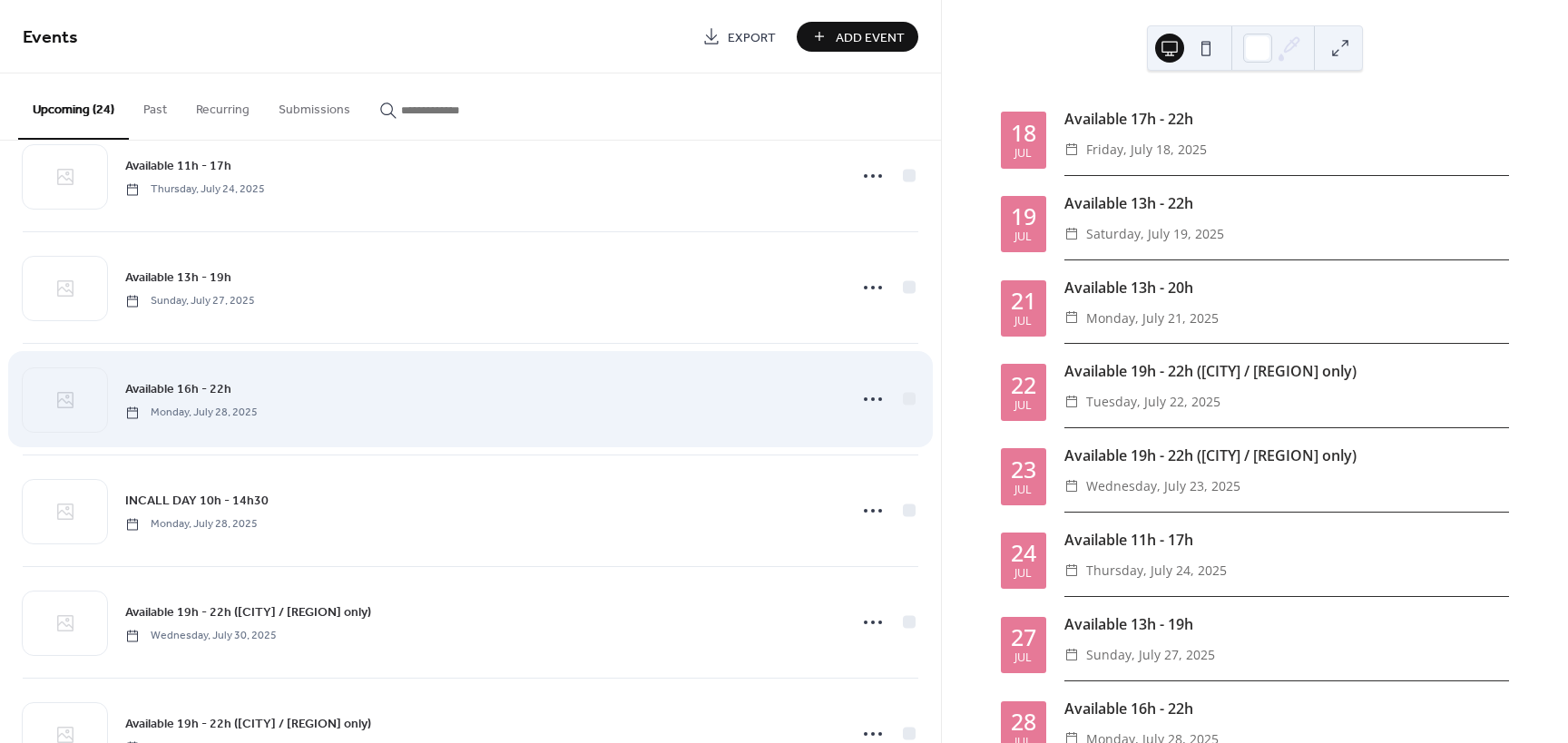 click on "Available 16h - 22h" at bounding box center [178, 389] 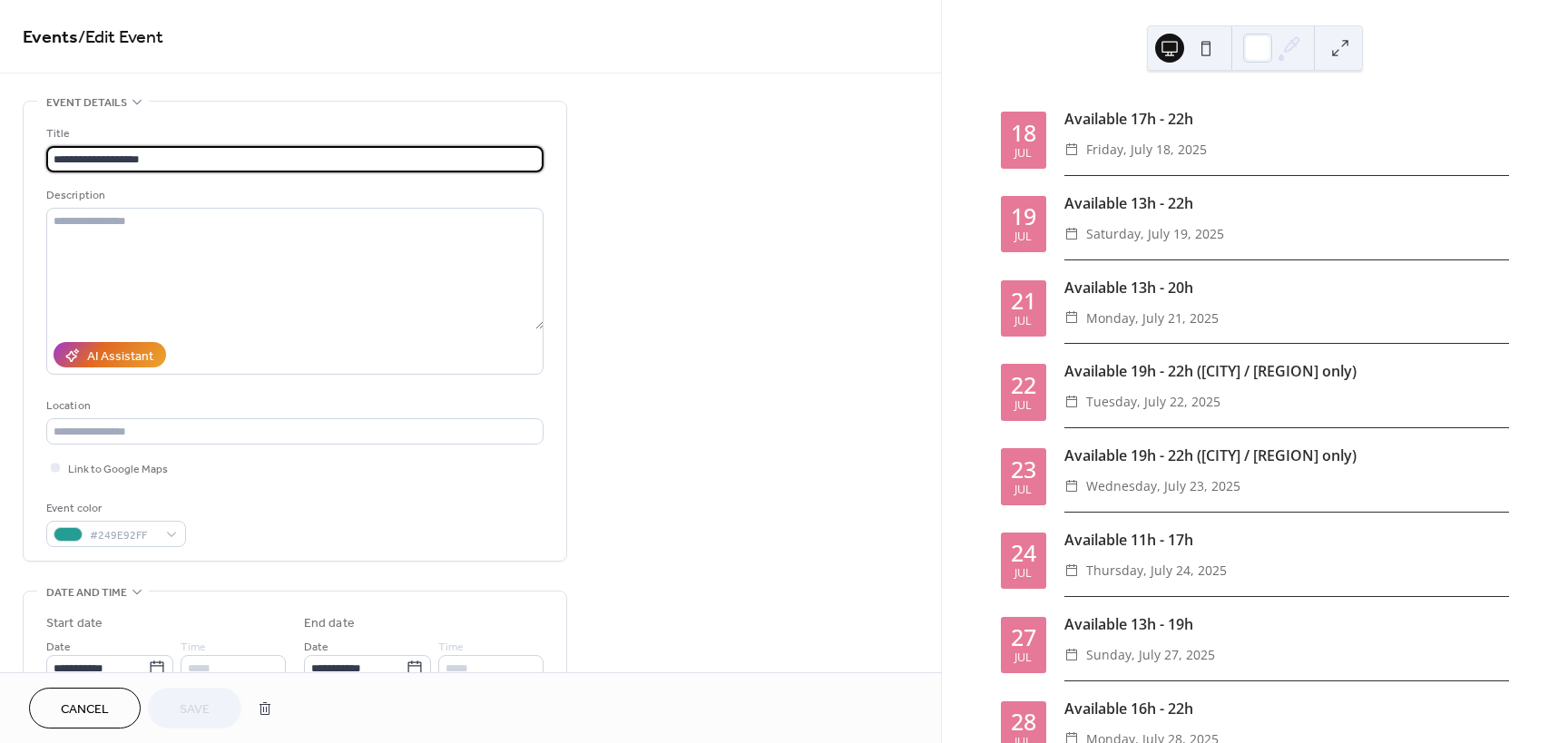 drag, startPoint x: 94, startPoint y: 160, endPoint x: 11, endPoint y: 152, distance: 83.38465 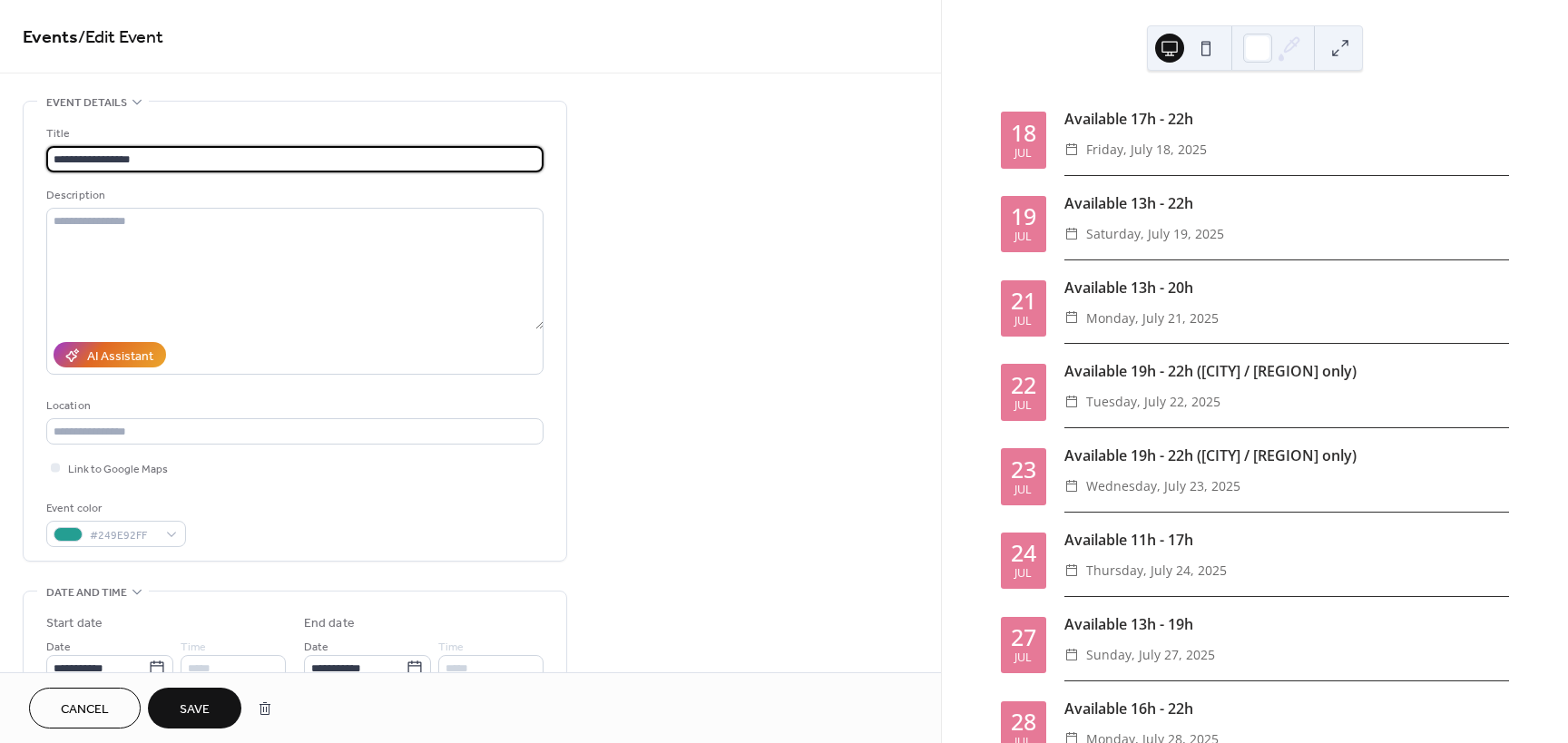type on "**********" 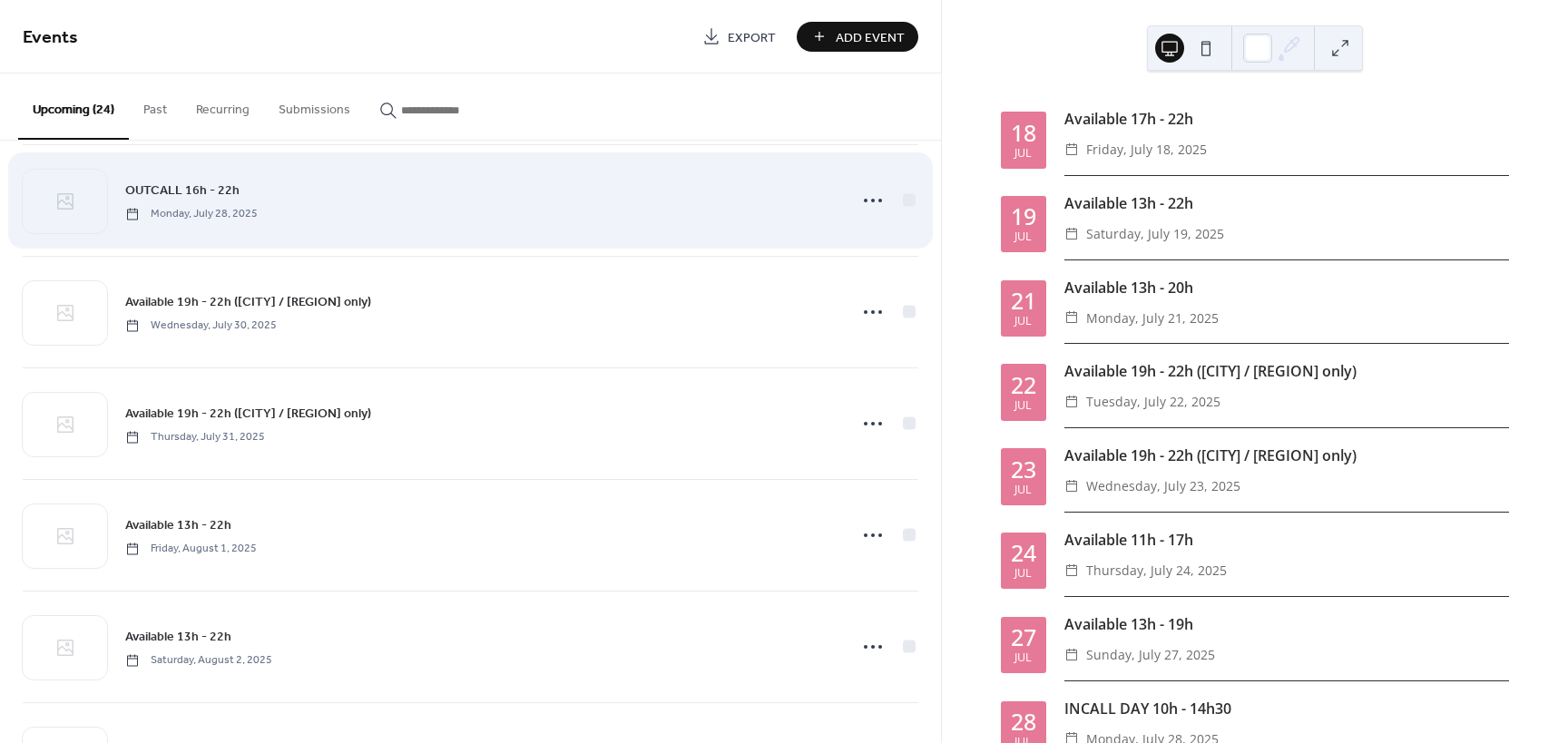 scroll, scrollTop: 968, scrollLeft: 0, axis: vertical 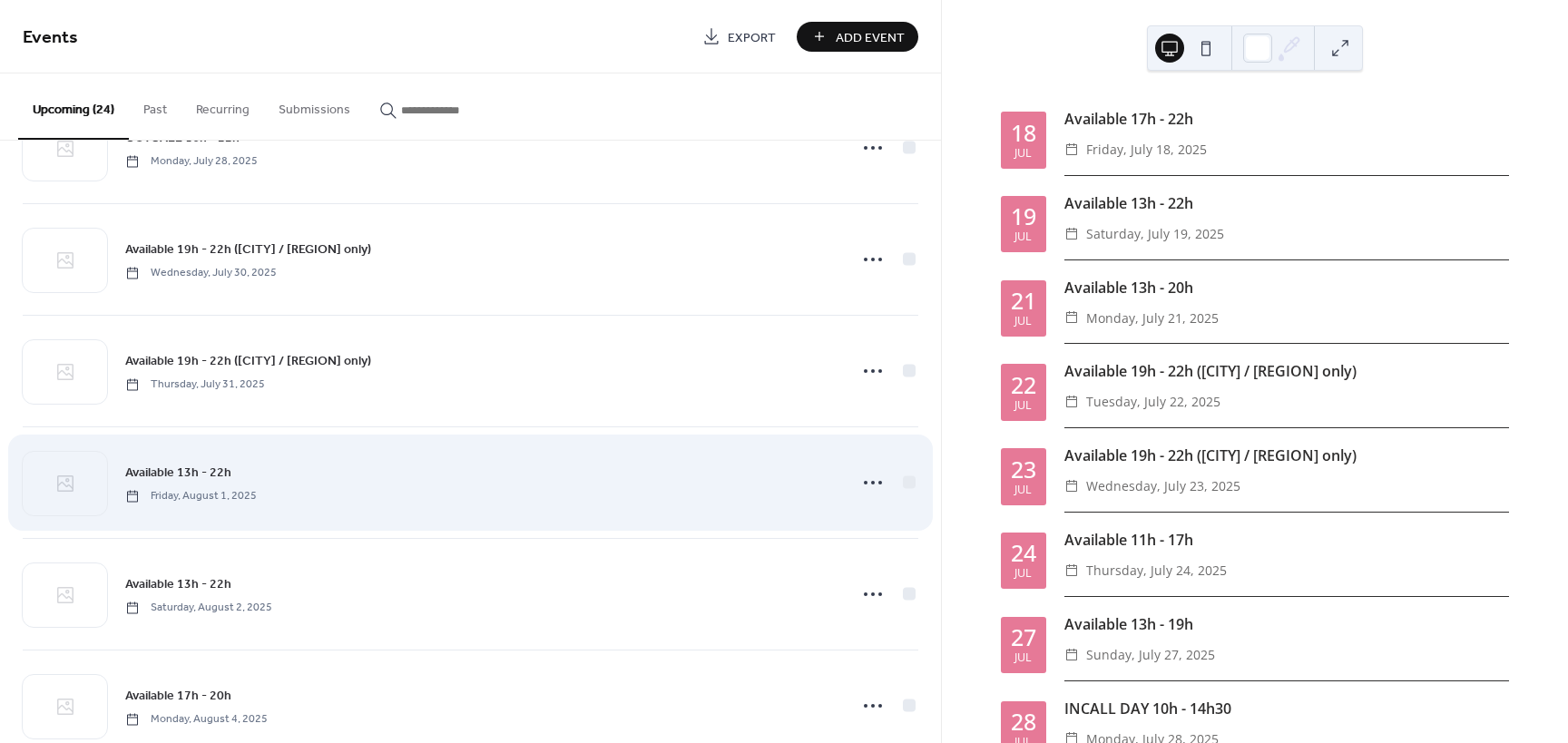 click on "Available 13h - 22h" at bounding box center (178, 473) 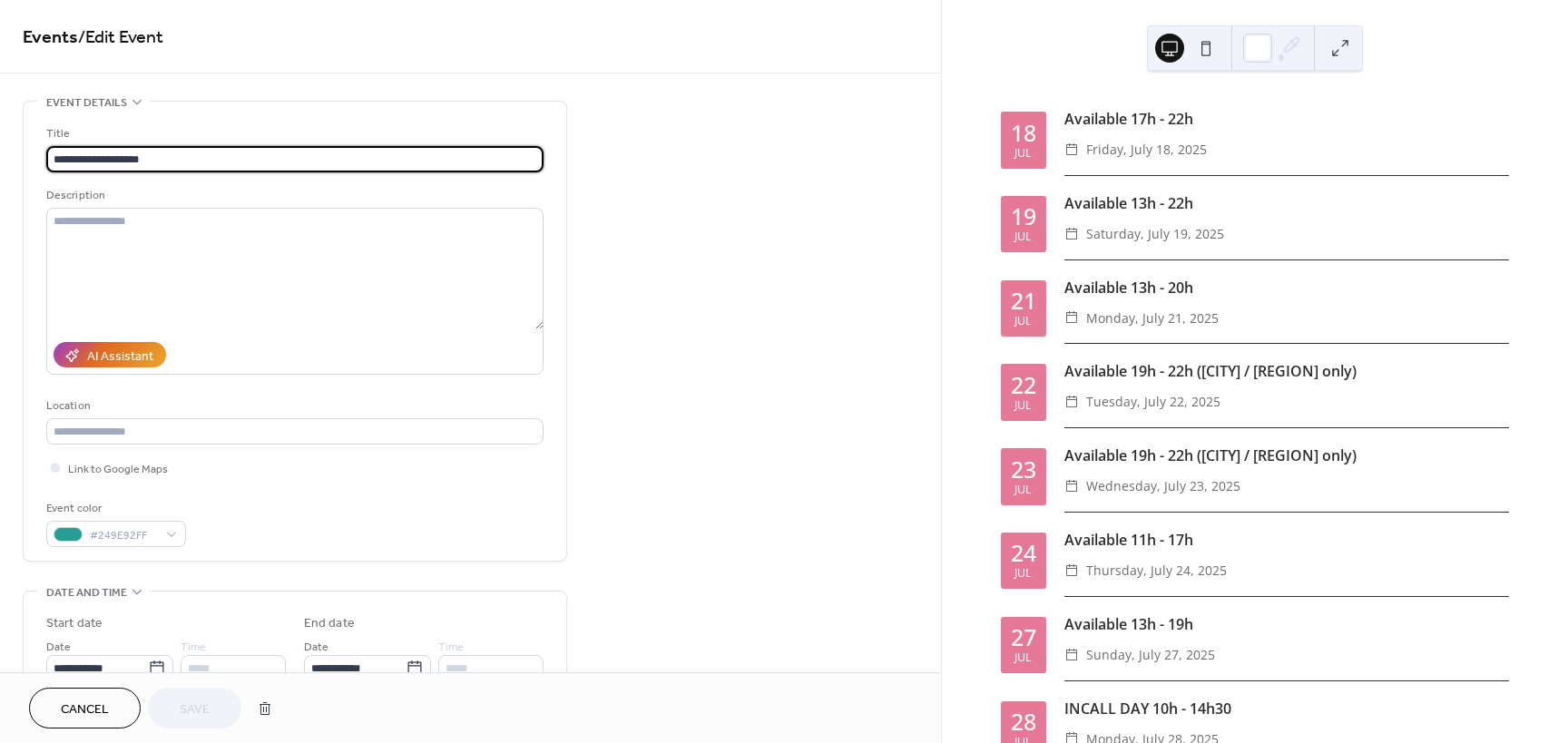 click on "**********" at bounding box center (295, 159) 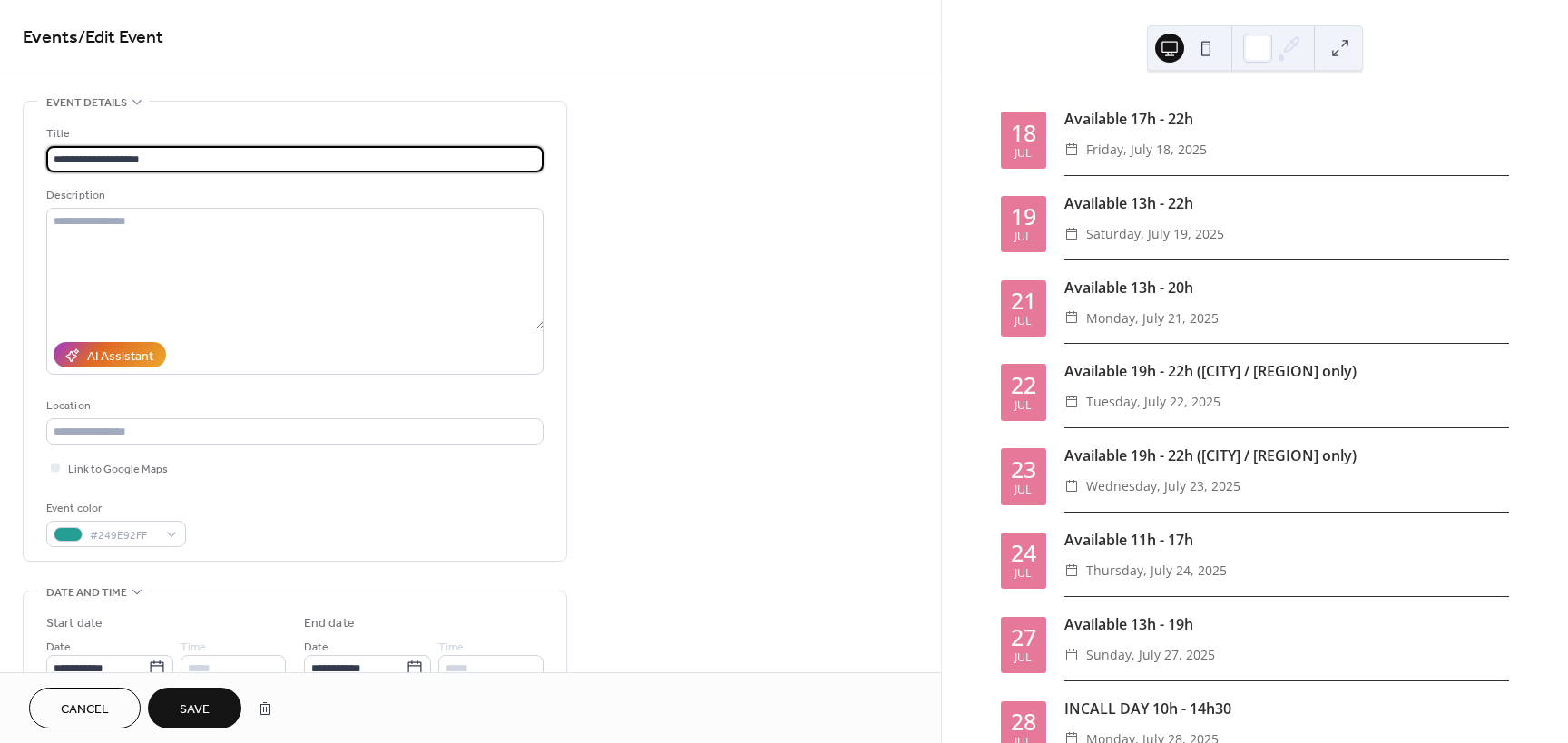 type on "**********" 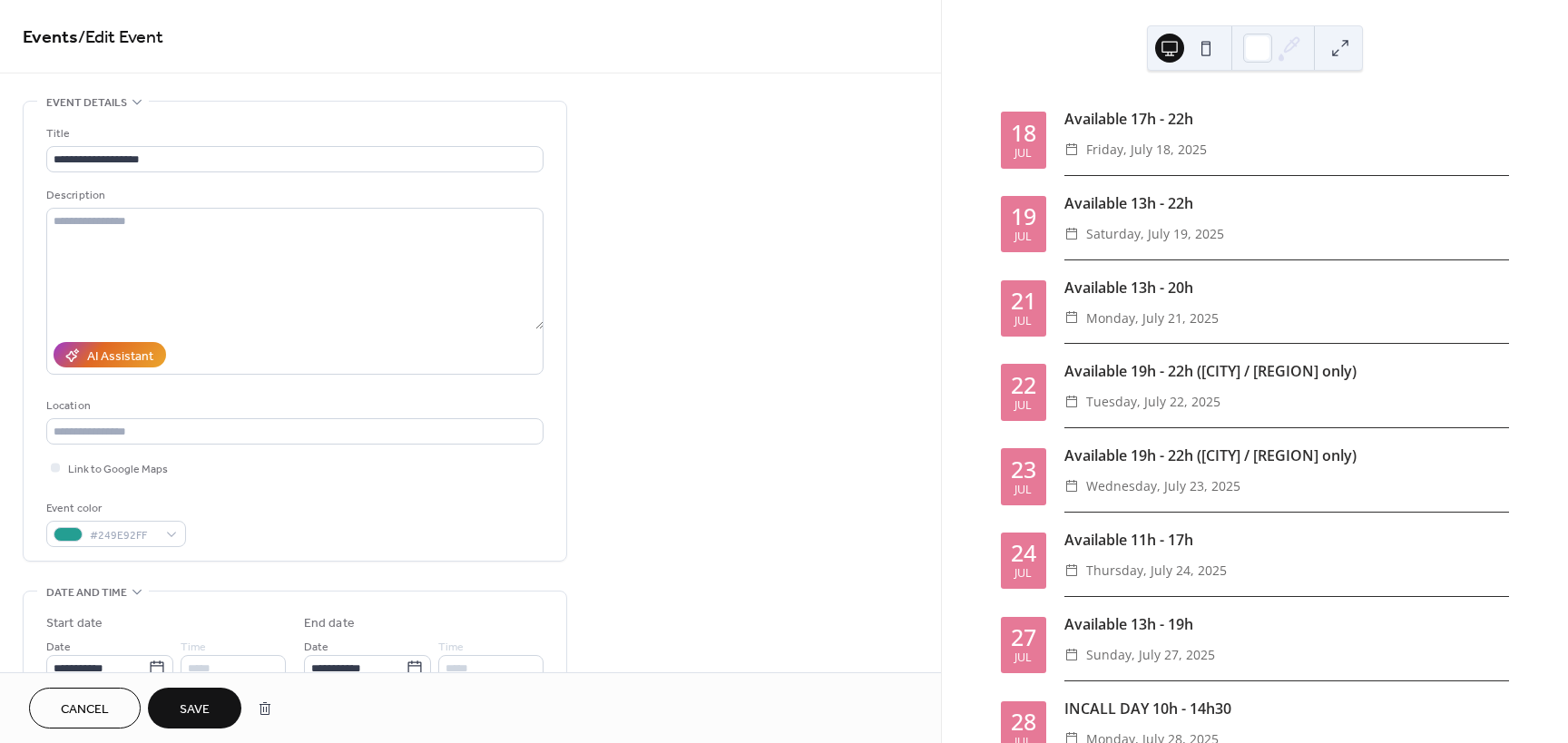 click on "Save" at bounding box center [194, 708] 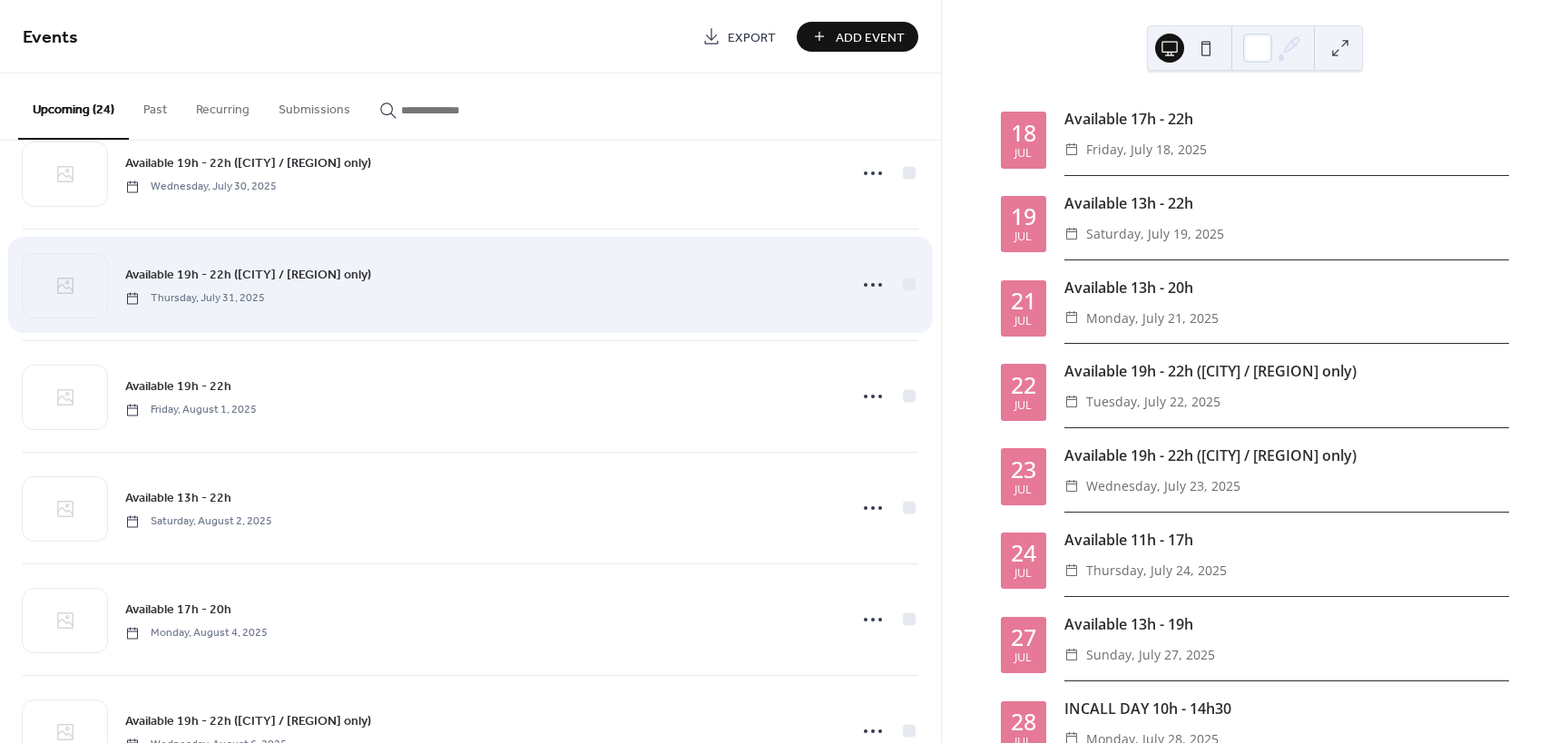 scroll, scrollTop: 1089, scrollLeft: 0, axis: vertical 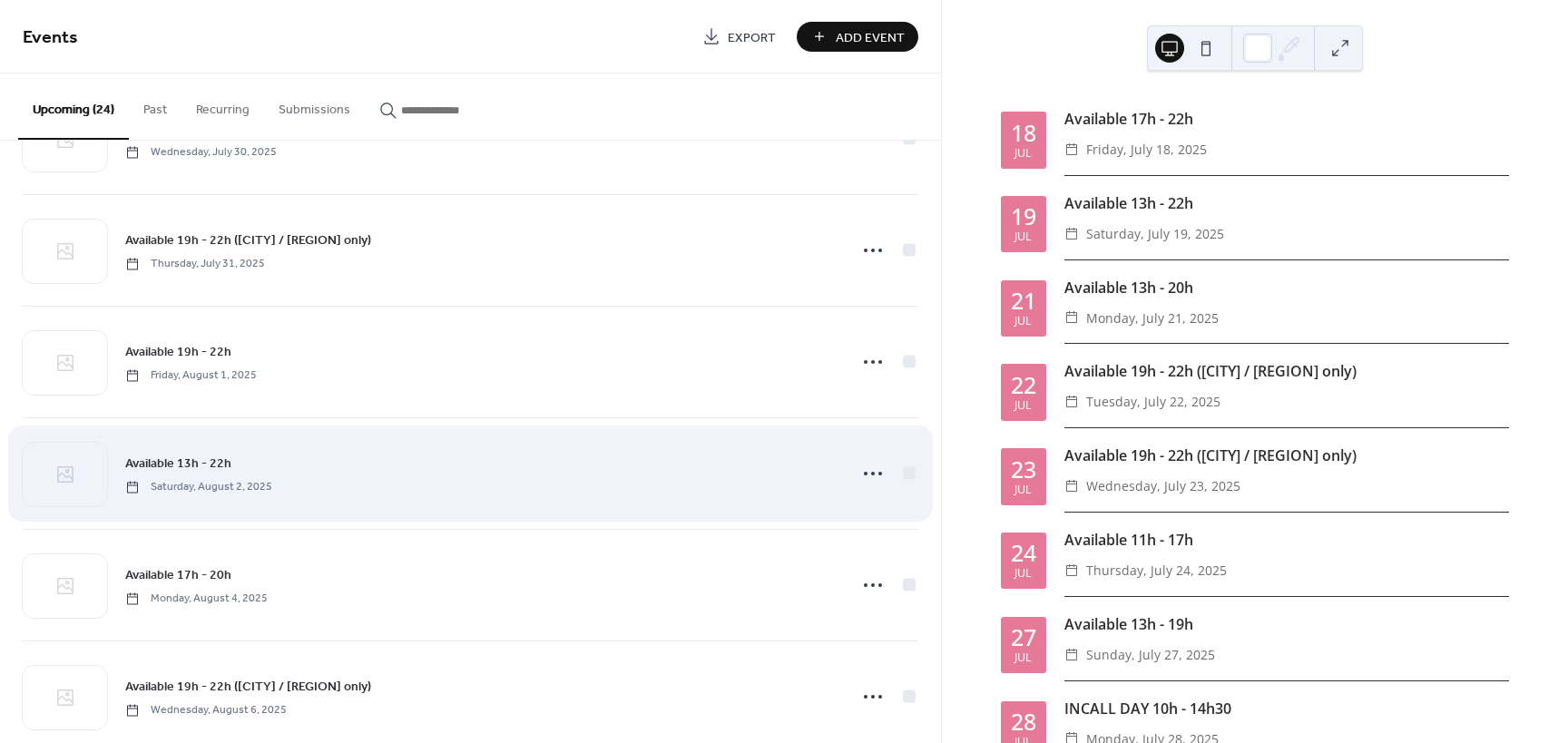 click on "Available 13h - 22h" at bounding box center [178, 464] 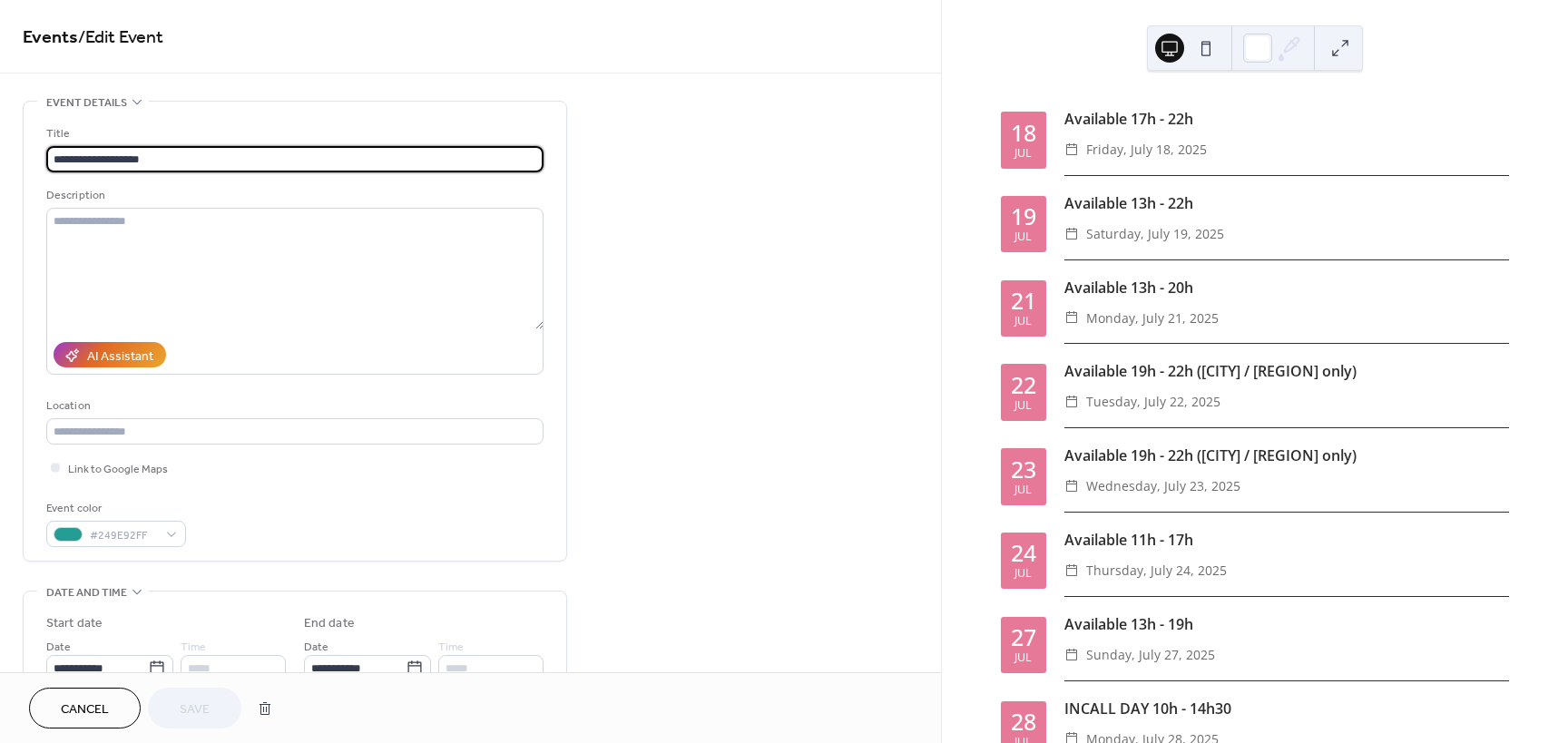 click on "**********" at bounding box center [295, 159] 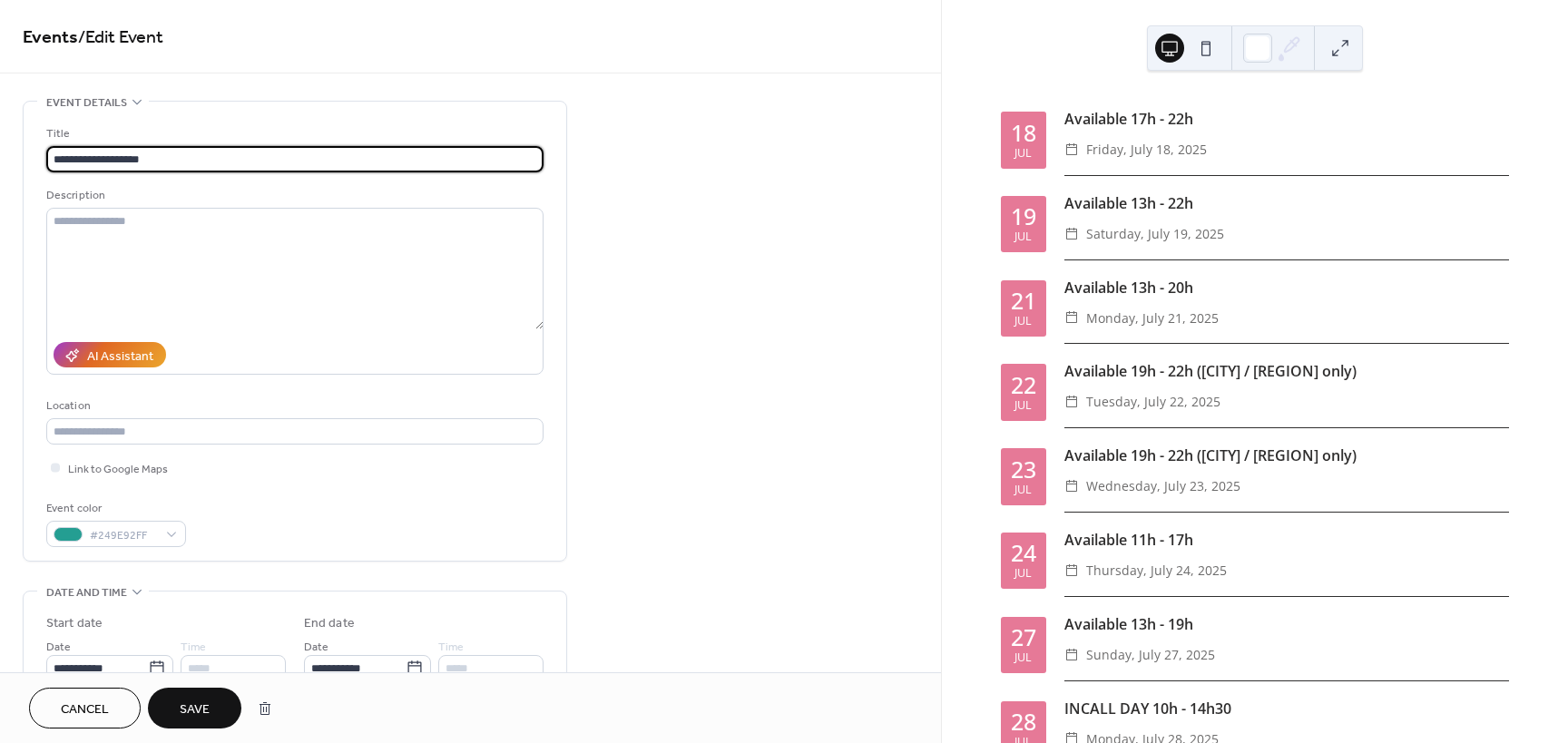 type on "**********" 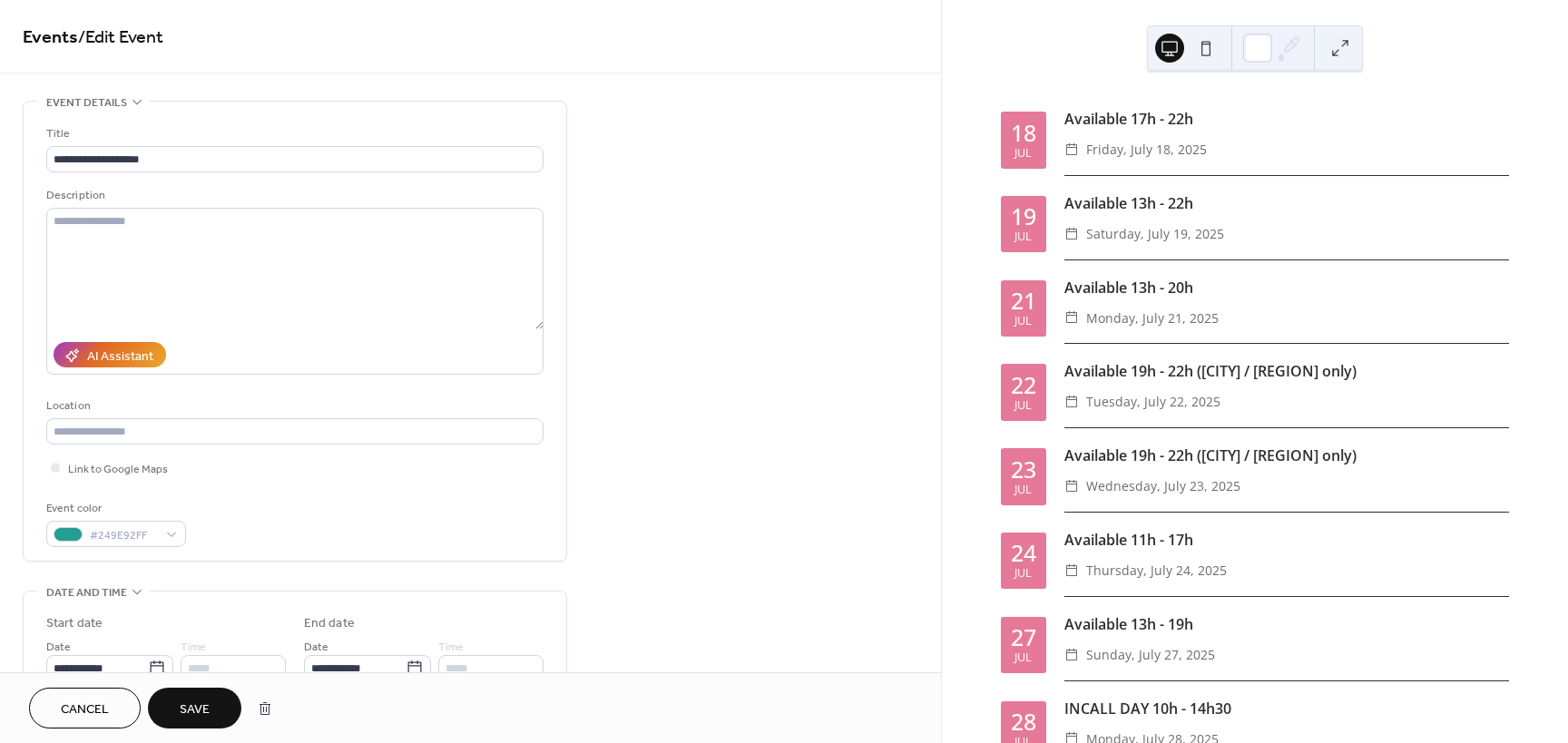 click on "Save" at bounding box center [194, 709] 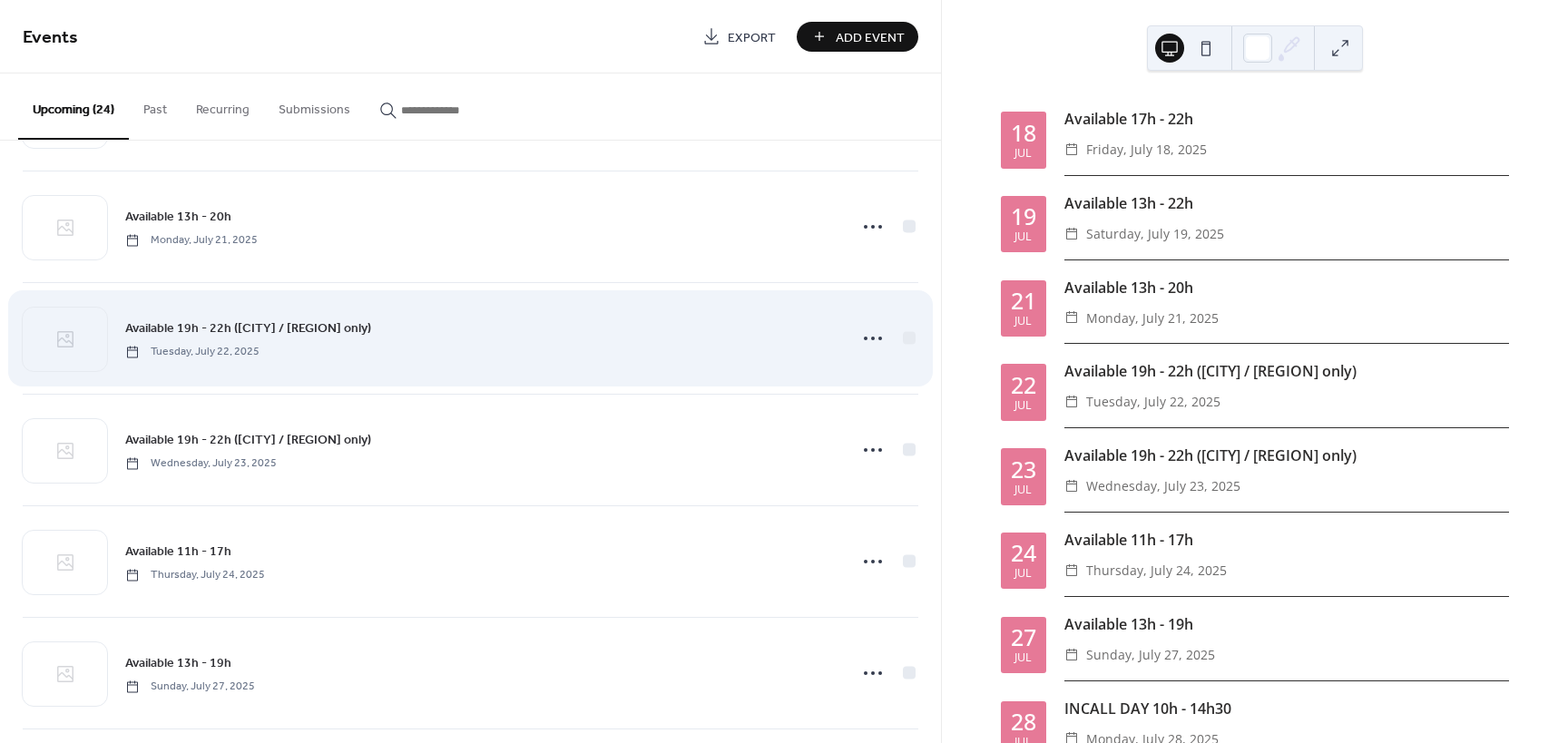 scroll, scrollTop: 242, scrollLeft: 0, axis: vertical 